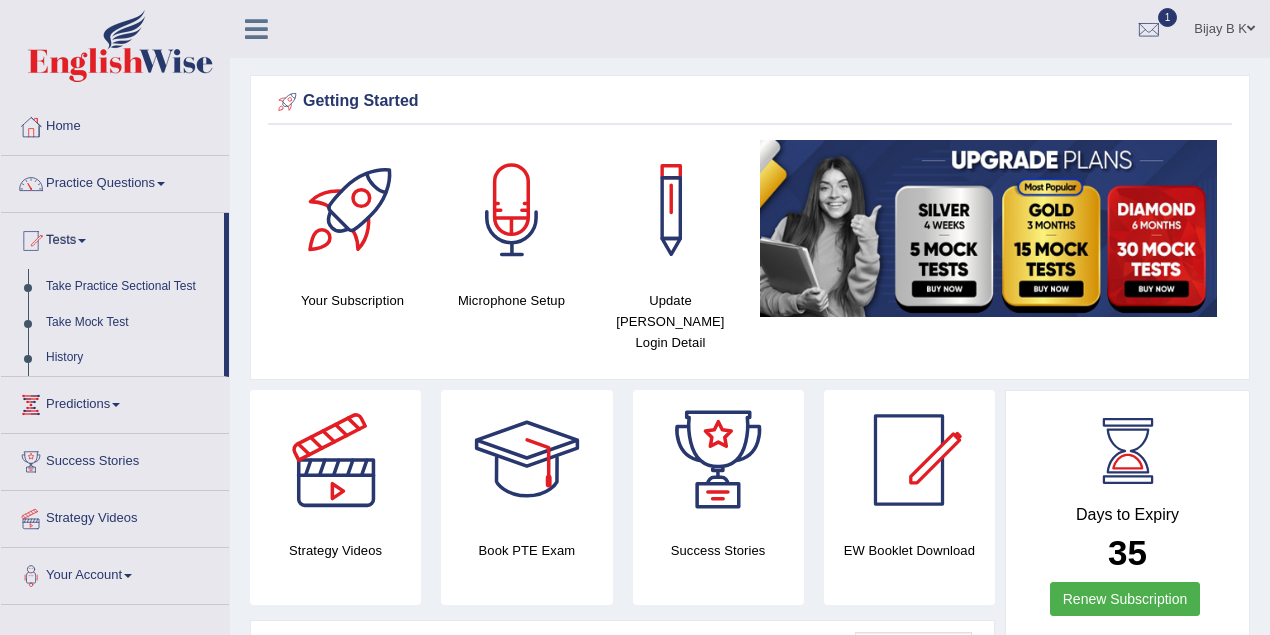 scroll, scrollTop: 0, scrollLeft: 0, axis: both 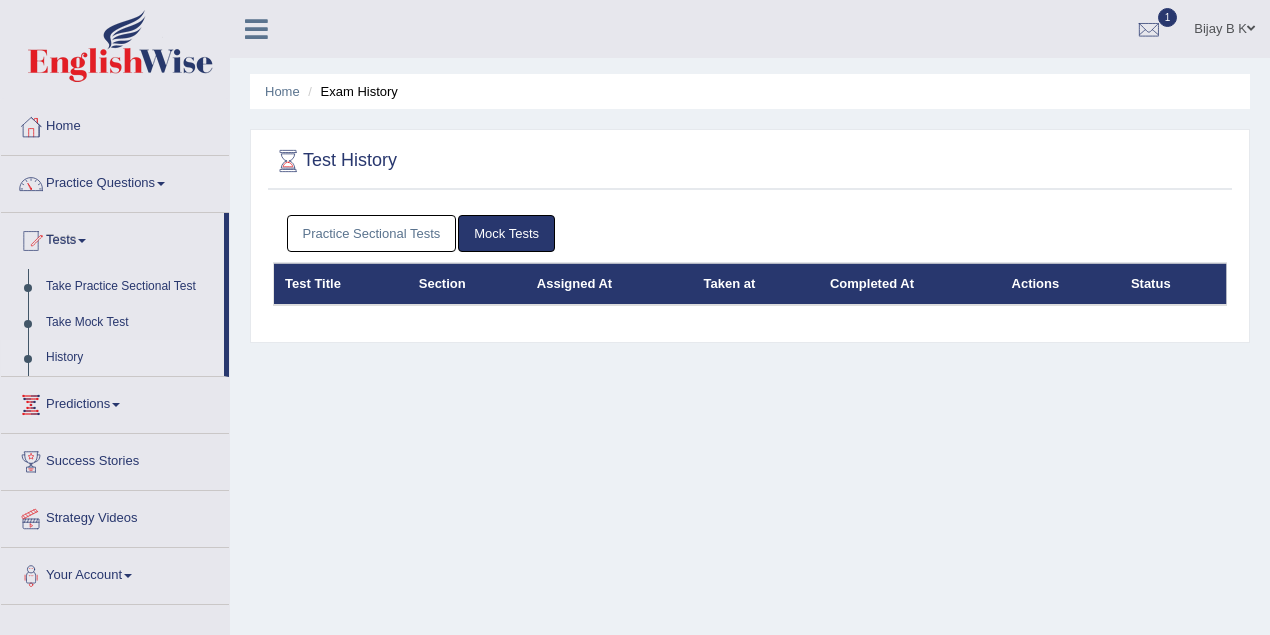 click on "Practice Sectional Tests" at bounding box center (372, 233) 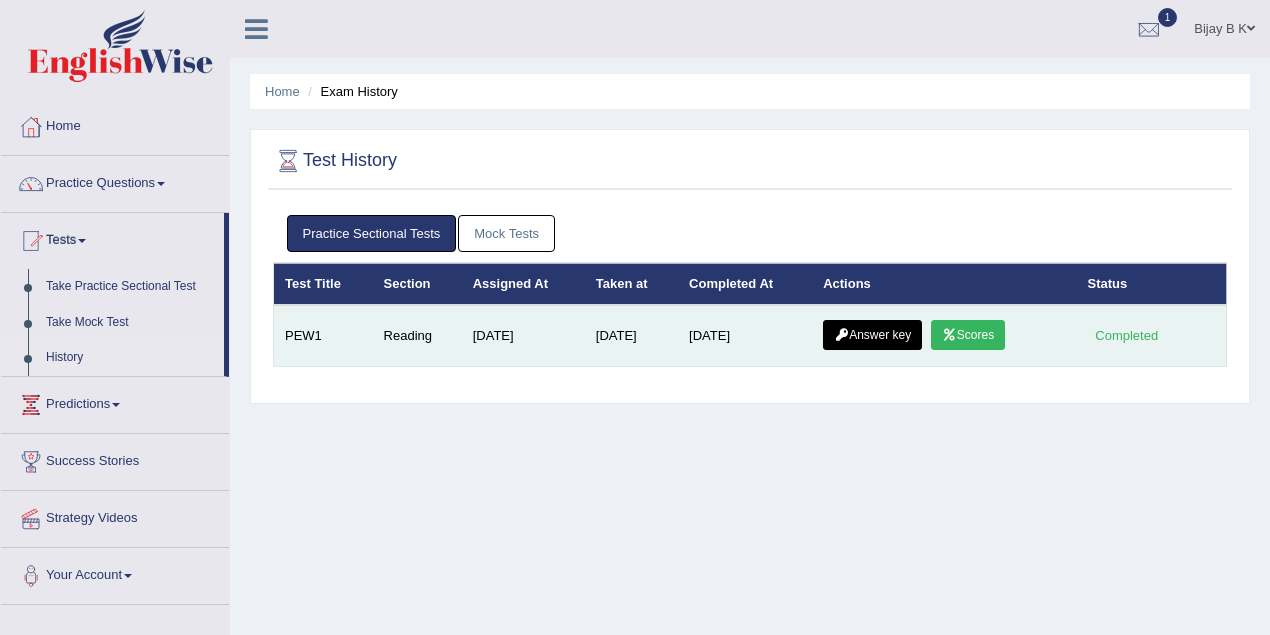 click on "Answer key" at bounding box center (872, 335) 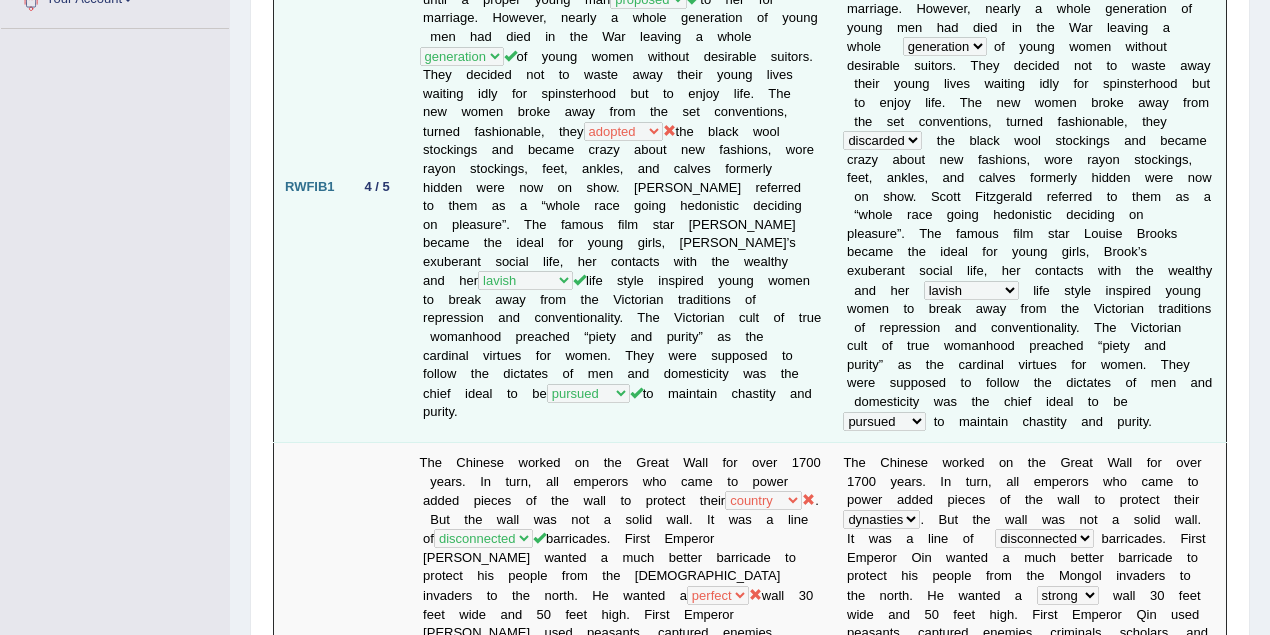 scroll, scrollTop: 69, scrollLeft: 0, axis: vertical 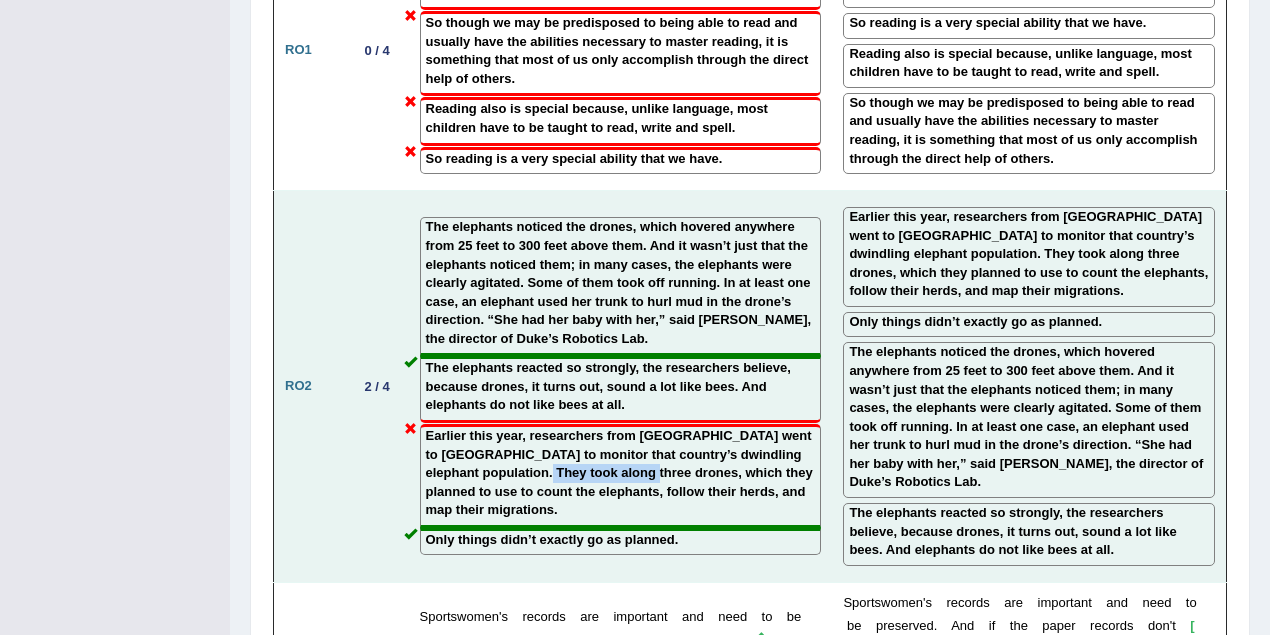 drag, startPoint x: 688, startPoint y: 384, endPoint x: 560, endPoint y: 394, distance: 128.39003 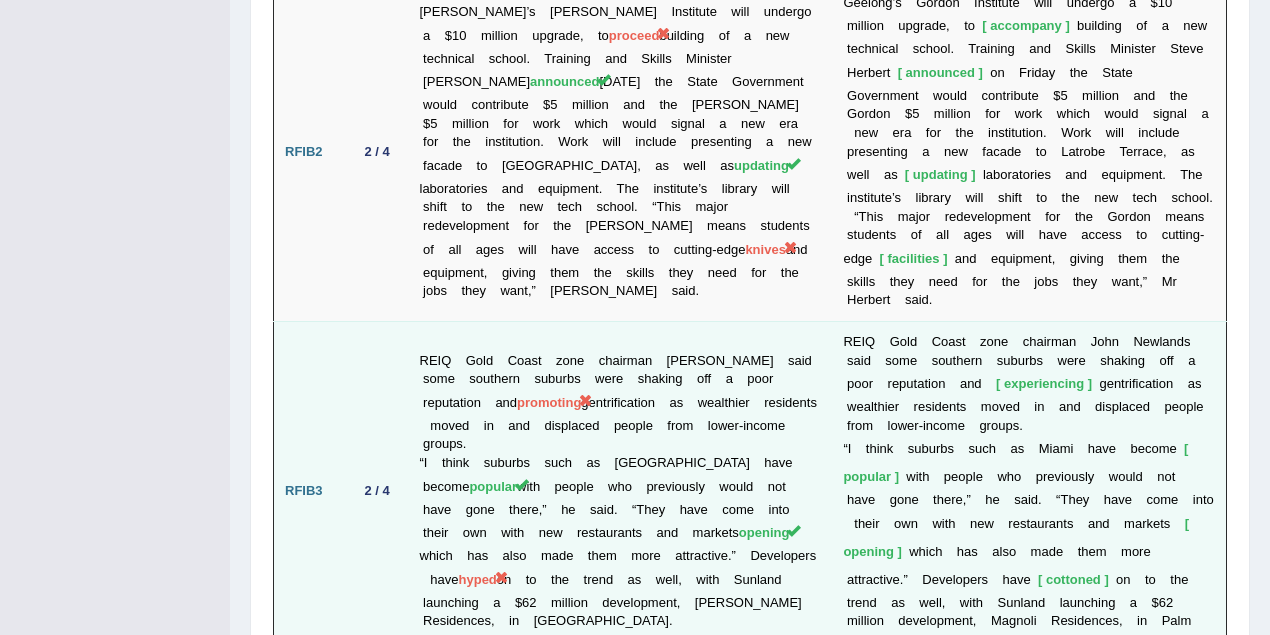 scroll, scrollTop: 3669, scrollLeft: 0, axis: vertical 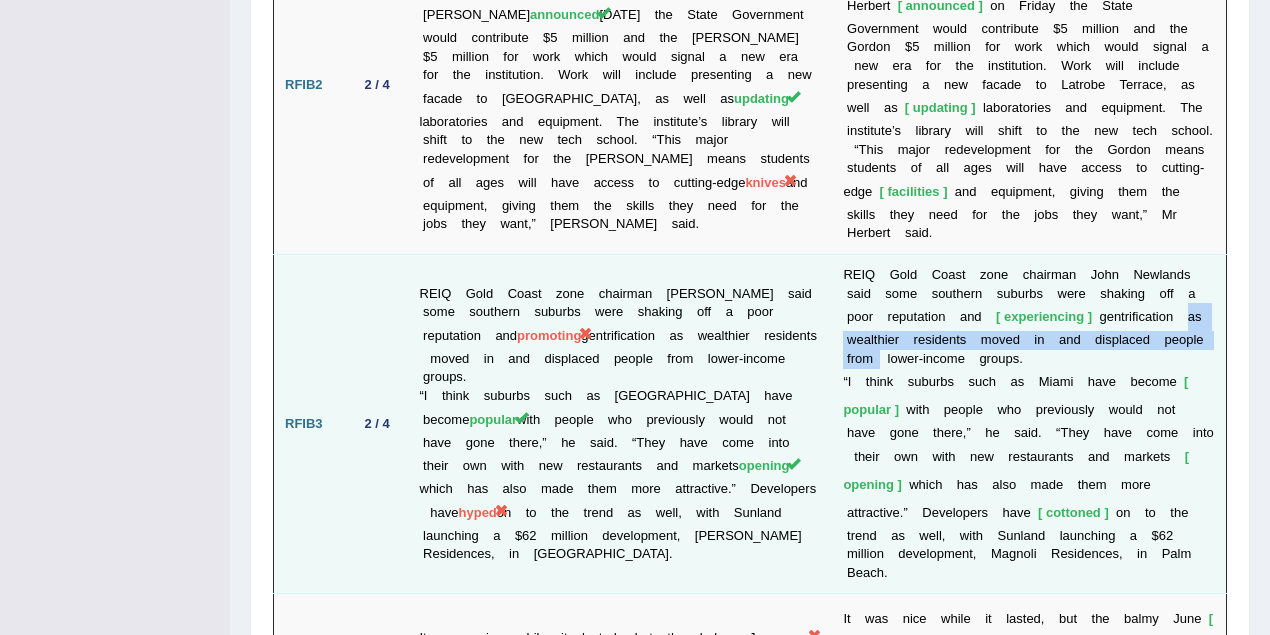 drag, startPoint x: 1132, startPoint y: 206, endPoint x: 1213, endPoint y: 239, distance: 87.46428 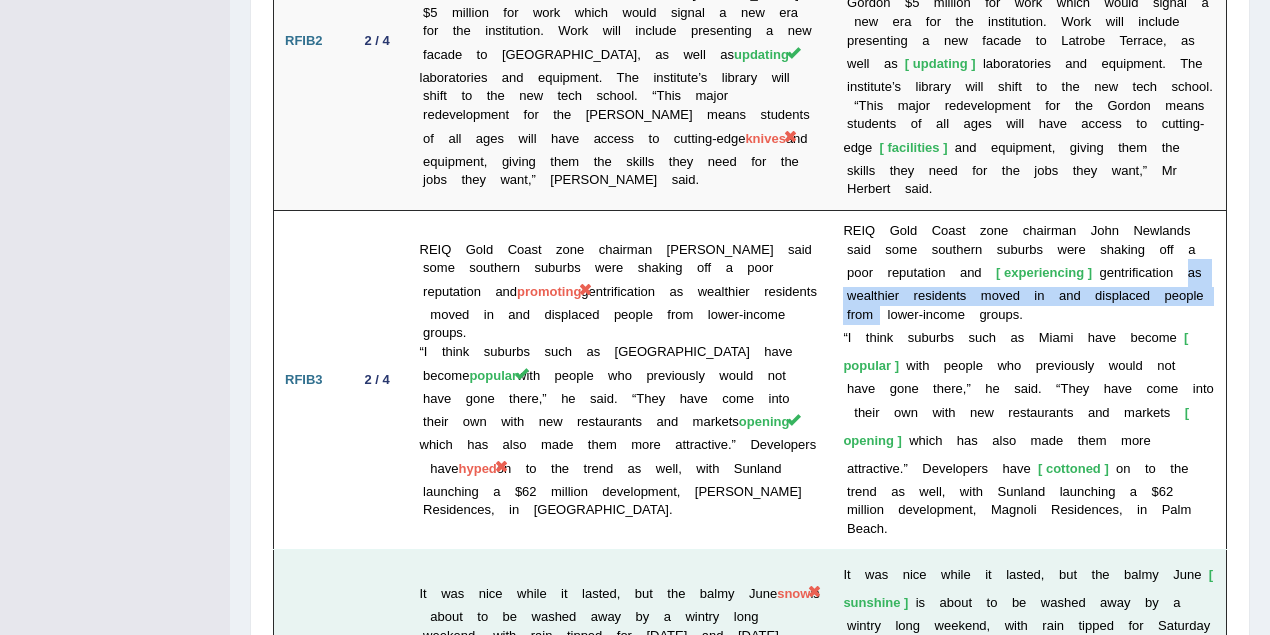 scroll, scrollTop: 3802, scrollLeft: 0, axis: vertical 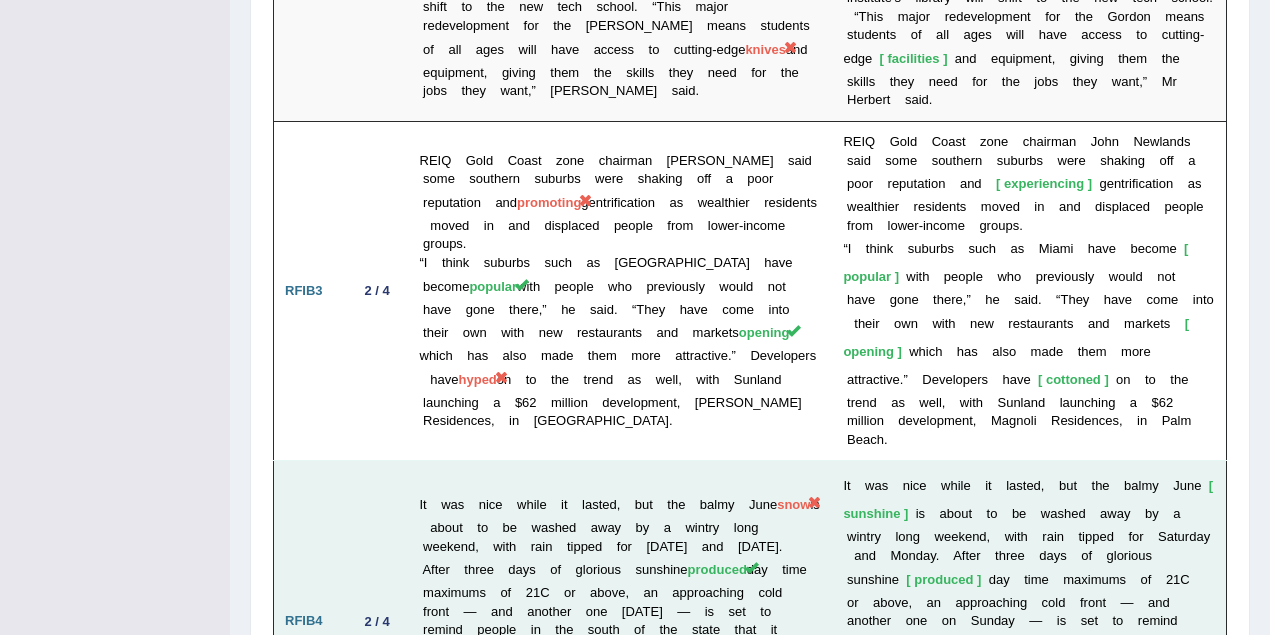 click on "It    was    nice    while    it    lasted,    but    the    balmy    June   snow   is    about    to    be    washed    away    by    a    wintry    long    weekend,    with    rain    tipped    for    [DATE]    and    [DATE].    After    three    days    of    glorious    sunshine   produced   day    time    maximums    of    21C    or    above,    an    approaching    cold    front    —    and    another    one    [DATE]    —    is    set    to    remind    people    in    the    south    of    the    state    that    it    really    is    winter.The    southern    half    of    the    state    had    an    early    taste    of    it    last    month    with   sunshine   cold    fronts    which    lashed    the    state,    bringing   destructive" at bounding box center (621, 621) 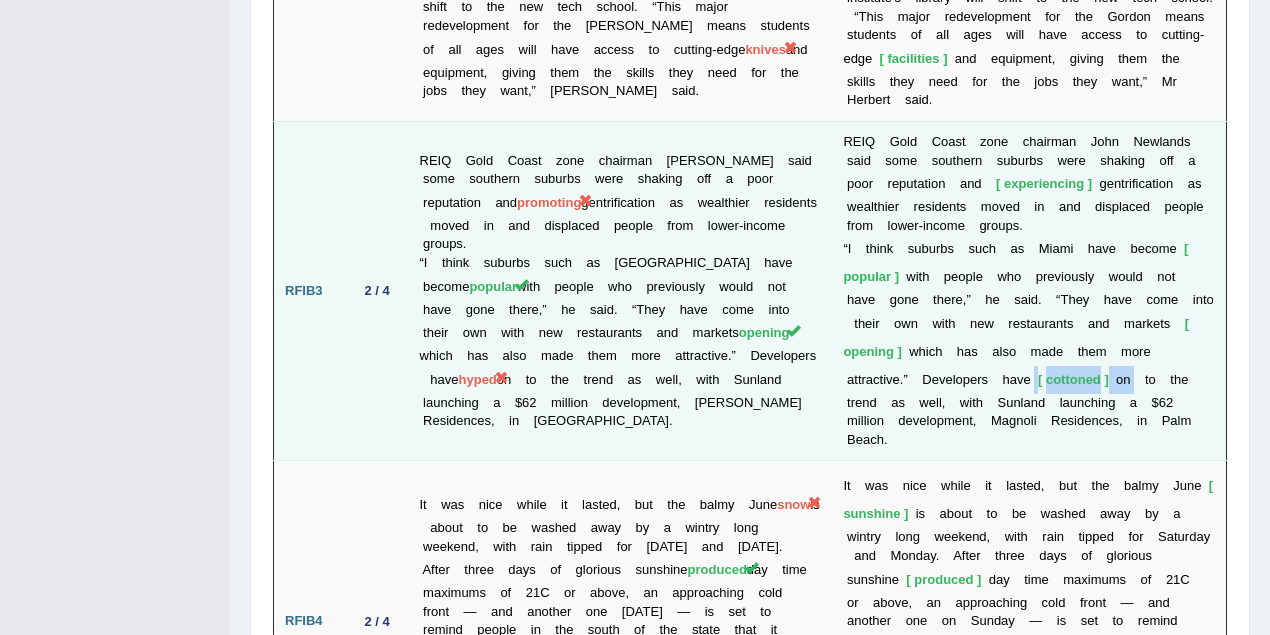 drag, startPoint x: 945, startPoint y: 262, endPoint x: 1042, endPoint y: 261, distance: 97.00516 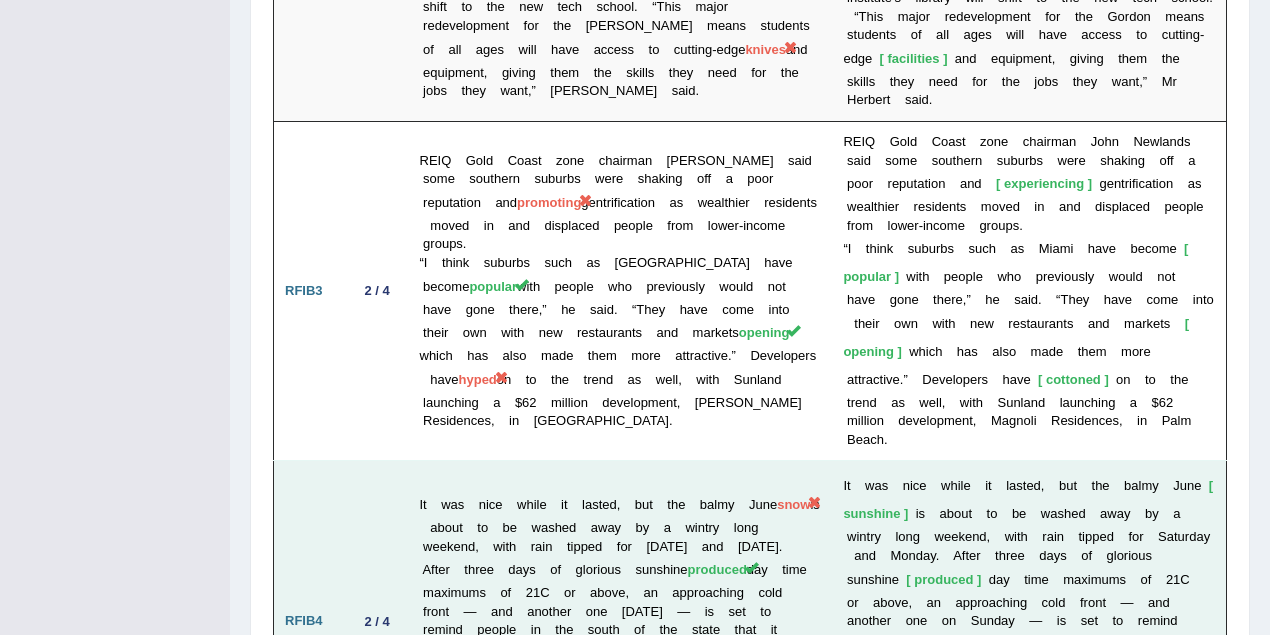 click on "I t       w a s       n i c e       w h i l e       i t       l a s t e d ,       b u t       t h e       b a l m y       J u n e    [PERSON_NAME]    i s       a b o u t       t o       b e       w a s h e d       a w a y       b y       a       w i n t r y       l o n g       w e e k e n d ,       w i t h       r a i n       t i p p e d       f o r       S a t u r d a y       a n d       M o n d a y .       A f t e r       t h r e e       d a y s       o f       g l o r i o u s       s u n s h i n e    produced    d a y       t i m e       m a x i m u m s       o f       2 1 C       o r       a b o v e ,       a n       a p p r o a c h i n g       c o l d       f r o n t       —       a n d       a n o t h e r       o n e       o n       S u n d a y       —       i s       s e t       t o       r e m i n d       p e o p l e       i n       t h e       s o u t h       o f       t h e    s" at bounding box center (1029, 621) 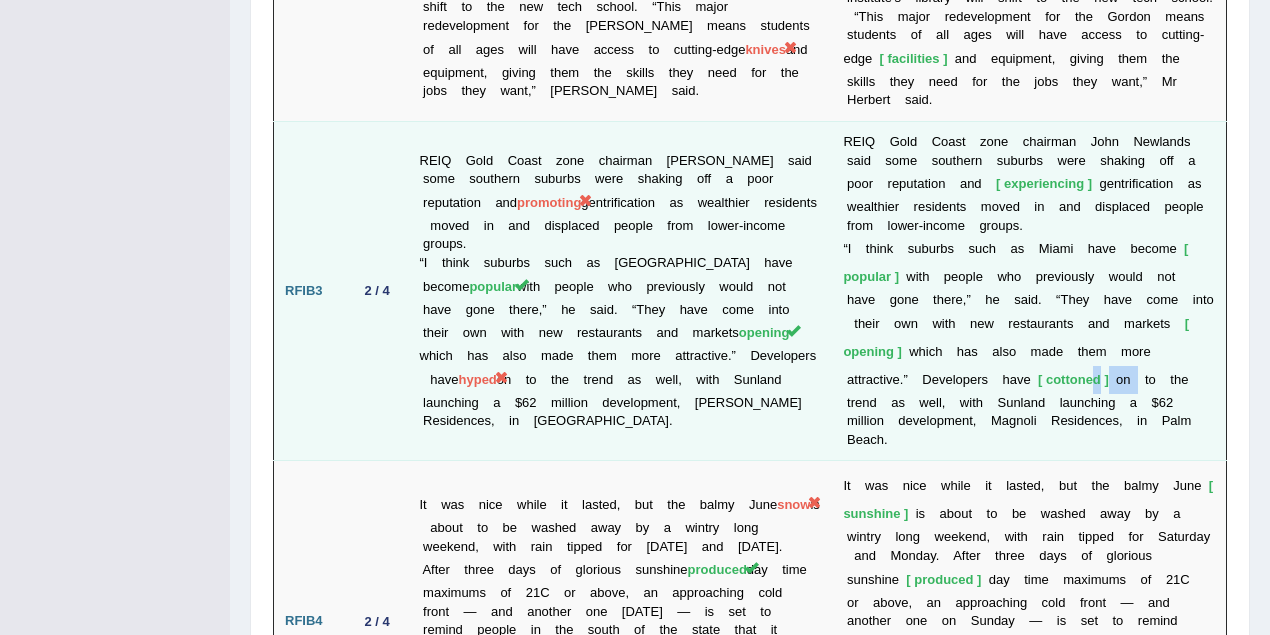 drag, startPoint x: 1049, startPoint y: 260, endPoint x: 998, endPoint y: 264, distance: 51.156624 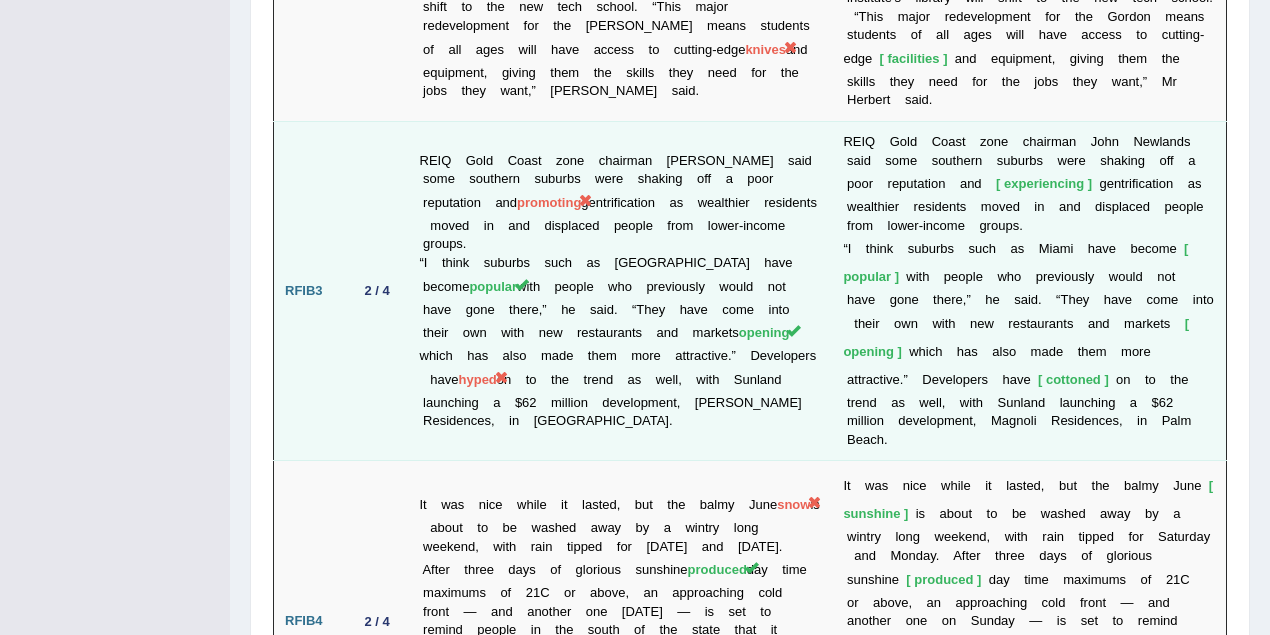 click on "R E I Q       G o l d       C o a s t       z o n e       c h a i r m a n       J o h n       N e w l a n d s       s a i d       s o m e       s o u t h e r n       s u b u r b s       w e r e       s h a k i n g       o f f       a       p o o r       r e p u t a t i o n       a n d       experiencing    g e n t r i f i c a t i o n       a s       w e a l t h i e r       r e s i d e n t s       m o v e d       i n       a n d       d i s p l a c e d       p e o p l e       f r o m       l o w e r - i n c o m e       g r o u p s . “ I       t h i n k       s u b u r b s       s u c h       a s       M i a m i       h a v e       b e c o m e    popular    w i t h       p e o p l e       w h o       p r e v i o u s l y       w o u l d       n o t       h a v e       g o n e       t h e r e , ”       h e       s a i d .       “ T h e y       h a v e       c o m e       i n t o       t h e i r       o" at bounding box center [1029, 291] 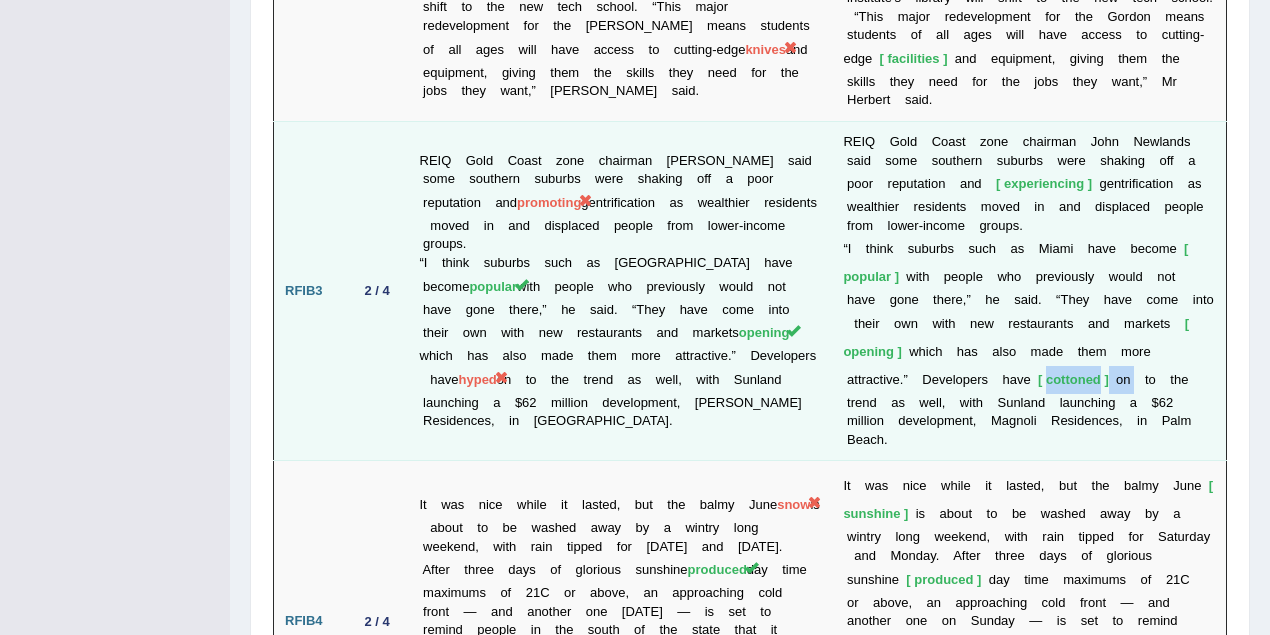 drag, startPoint x: 1045, startPoint y: 256, endPoint x: 950, endPoint y: 254, distance: 95.02105 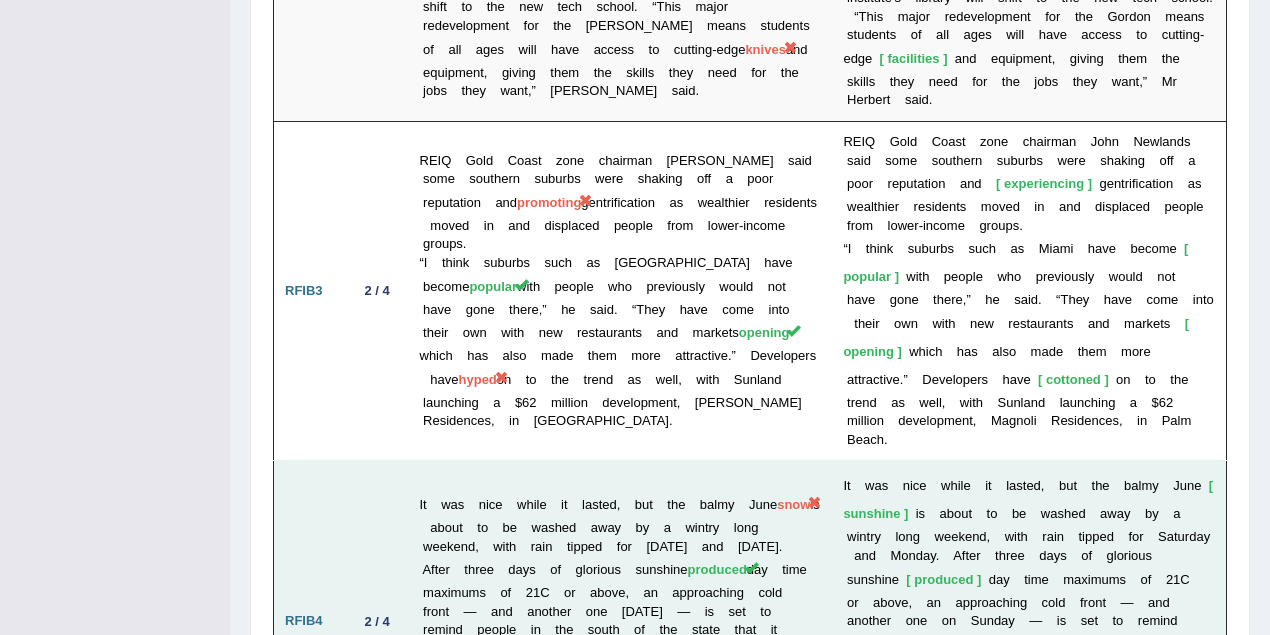click on "I t       w a s       n i c e       w h i l e       i t       l a s t e d ,       b u t       t h e       b a l m y       J u n e    [PERSON_NAME]    i s       a b o u t       t o       b e       w a s h e d       a w a y       b y       a       w i n t r y       l o n g       w e e k e n d ,       w i t h       r a i n       t i p p e d       f o r       S a t u r d a y       a n d       M o n d a y .       A f t e r       t h r e e       d a y s       o f       g l o r i o u s       s u n s h i n e    produced    d a y       t i m e       m a x i m u m s       o f       2 1 C       o r       a b o v e ,       a n       a p p r o a c h i n g       c o l d       f r o n t       —       a n d       a n o t h e r       o n e       o n       S u n d a y       —       i s       s e t       t o       r e m i n d       p e o p l e       i n       t h e       s o u t h       o f       t h e    s" at bounding box center [1029, 621] 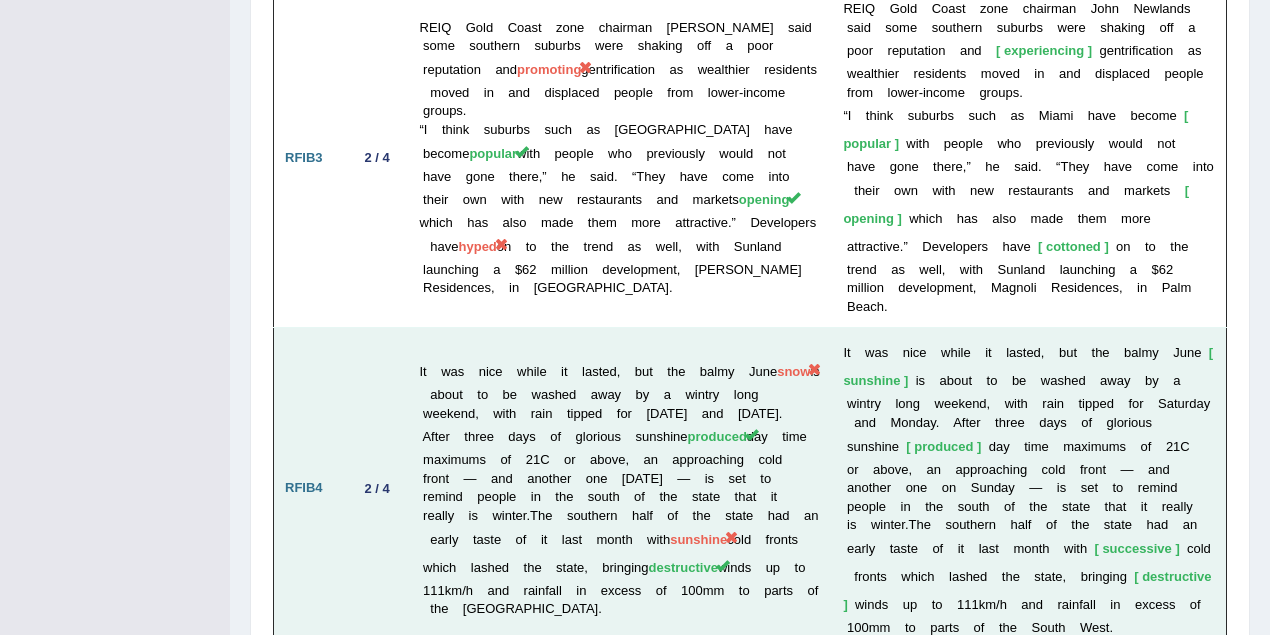 scroll, scrollTop: 3936, scrollLeft: 0, axis: vertical 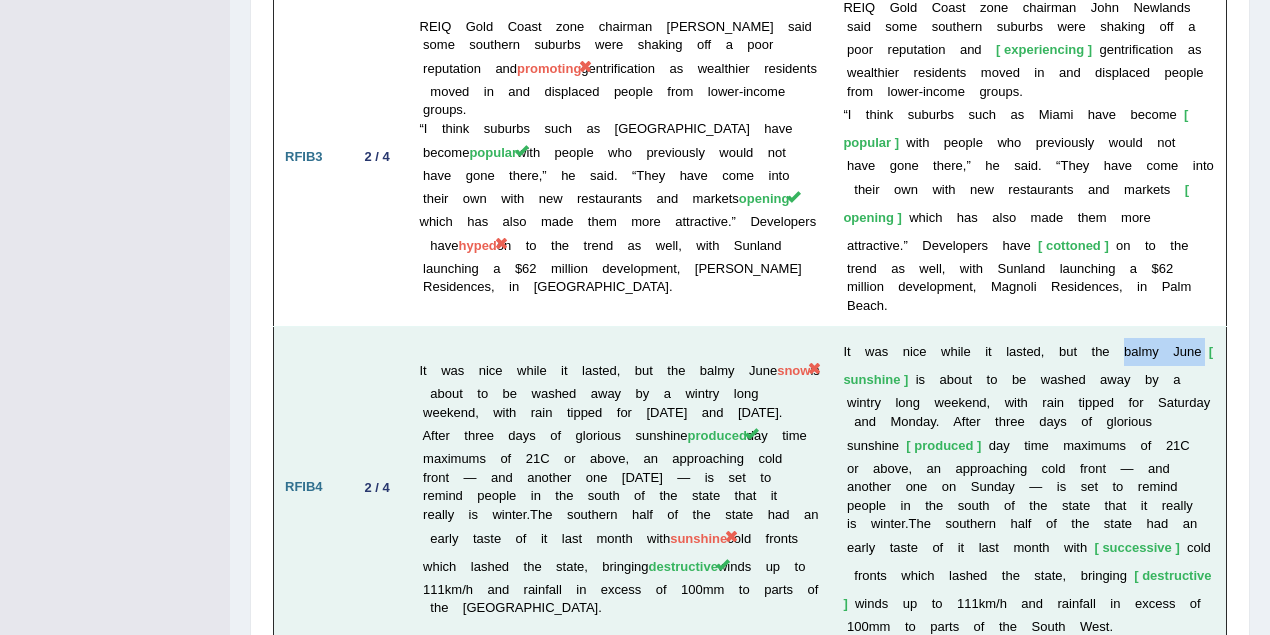 drag, startPoint x: 1110, startPoint y: 208, endPoint x: 1191, endPoint y: 215, distance: 81.3019 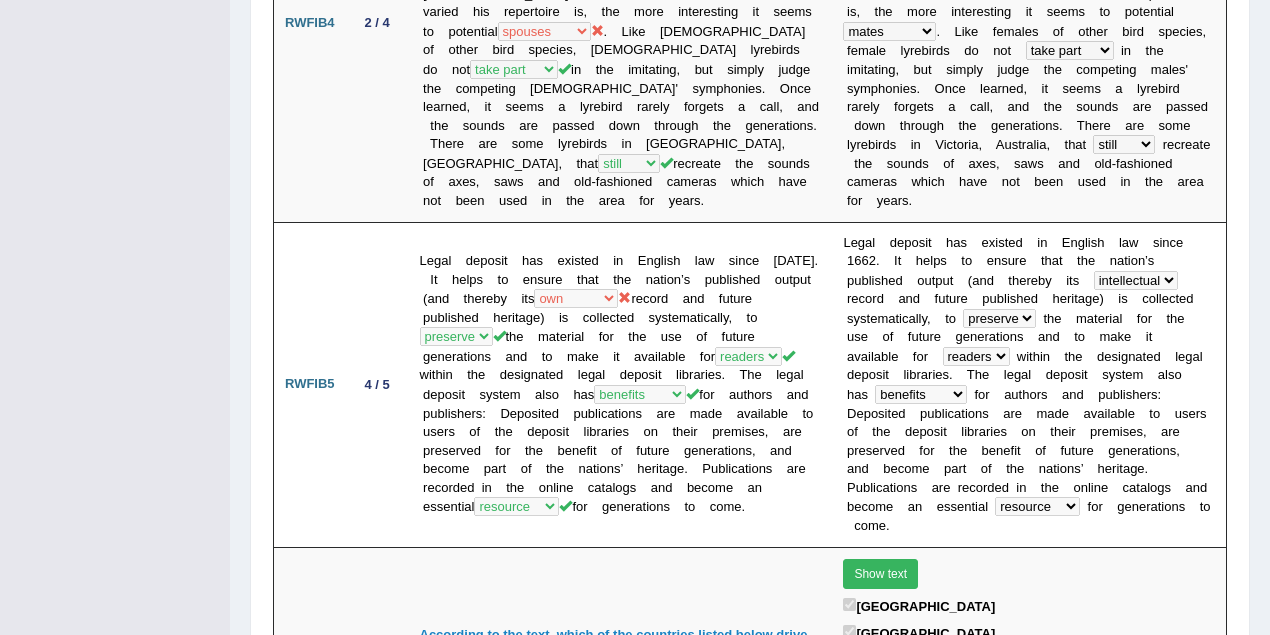 scroll, scrollTop: 1875, scrollLeft: 0, axis: vertical 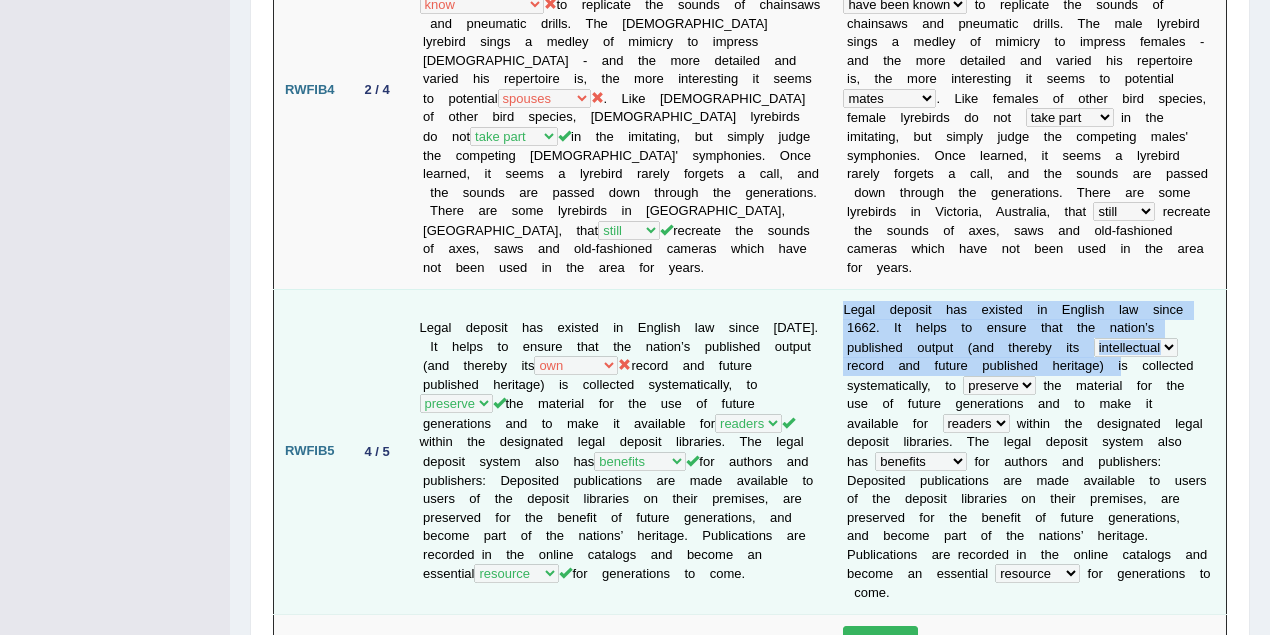 drag, startPoint x: 826, startPoint y: 261, endPoint x: 1022, endPoint y: 354, distance: 216.94469 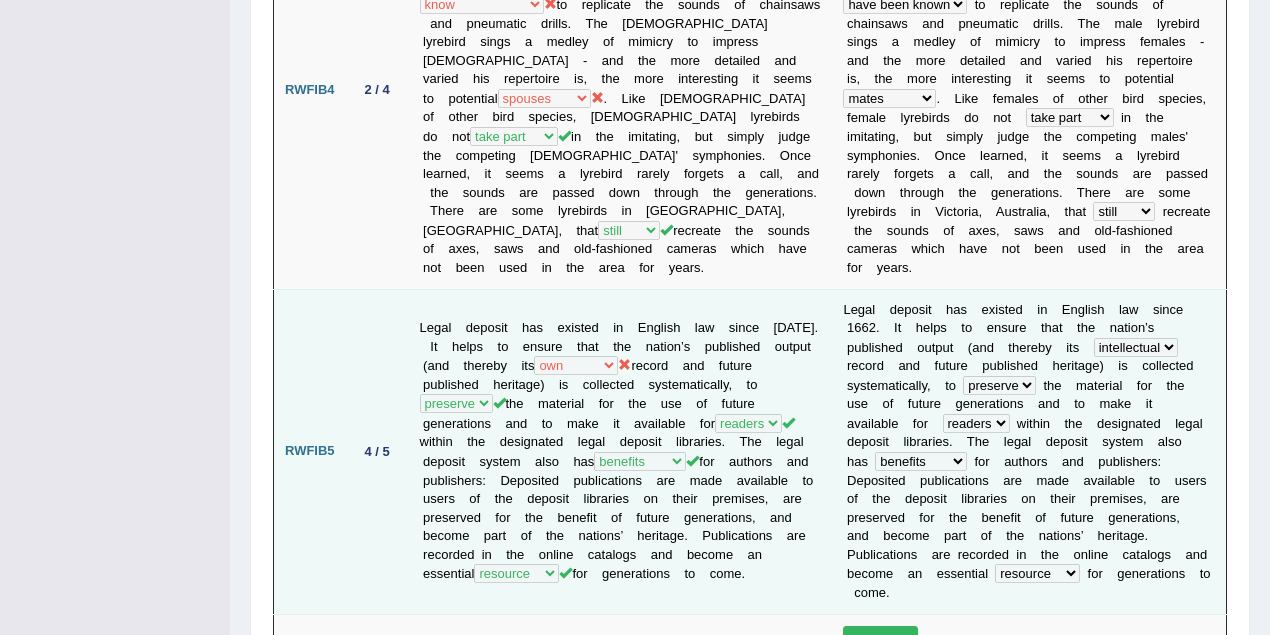 click on "L e g a l       d e p o s i t       h a s       e x i s t e d       i n       E n g l i s h       l a w       s i n c e       1 6 6 2 .       I t       h e l p s       t o       e n s u r e       t h a t       t h e       n a t i o n ’ s       p u b l i s h e d       o u t p u t       ( a n d       t h e r e b y       i t s       world own input intellectual    r e c o r d       a n d       f u t u r e       p u b l i s h e d       h e r i t a g e )       i s       c o l l e c t e d       s y s t e m a t i c a l l y ,       t o    reserve preserve present repeat    t h e       m a t e r i a l       f o r       t h e       u s e       o f       f u t u r e       g e n e r a t i o n s       a n d       t o       m a k e       i t       a v a i l a b l e       f o r       them authors readers writers    w i t h i n       t h e       d e s i g n a t e d       l e g a l       d e p o s i t       l i b r a r i e s" at bounding box center (1029, 451) 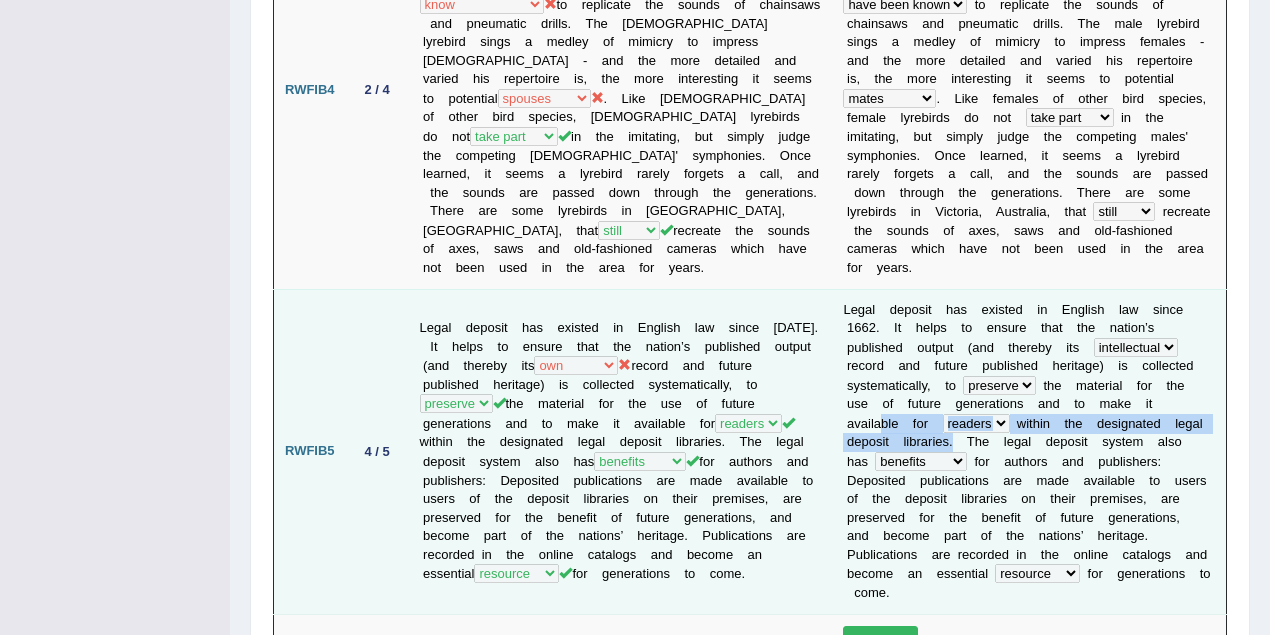 drag, startPoint x: 1139, startPoint y: 373, endPoint x: 1078, endPoint y: 364, distance: 61.66036 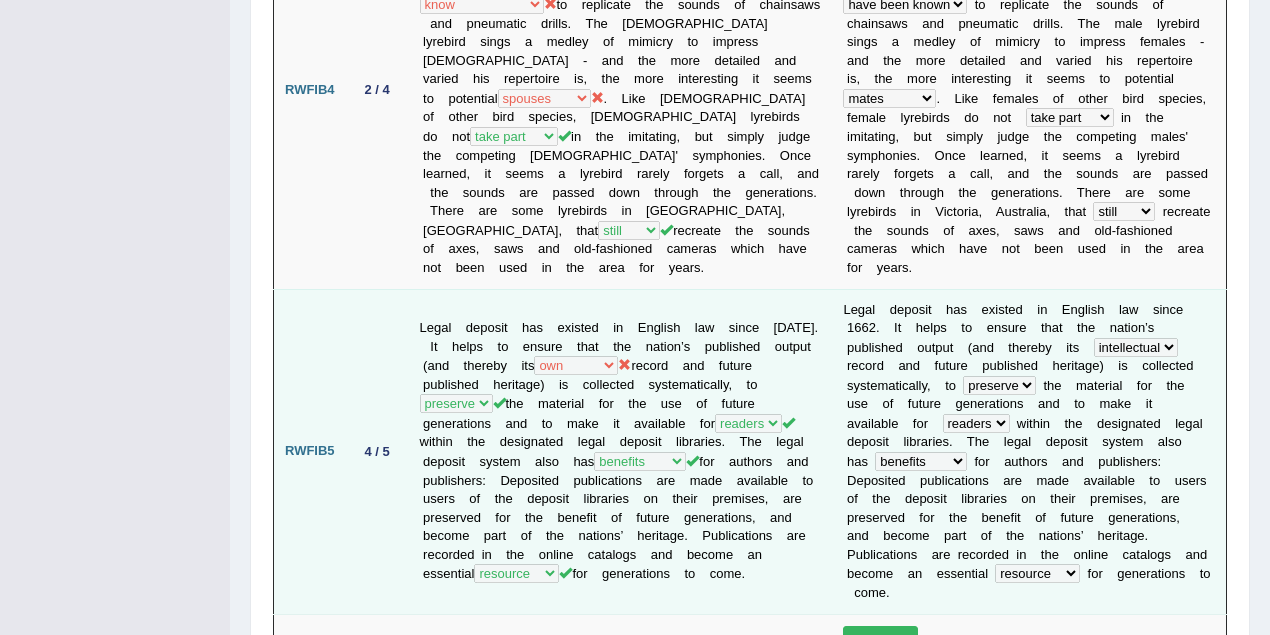 drag, startPoint x: 1108, startPoint y: 291, endPoint x: 1097, endPoint y: 295, distance: 11.7046995 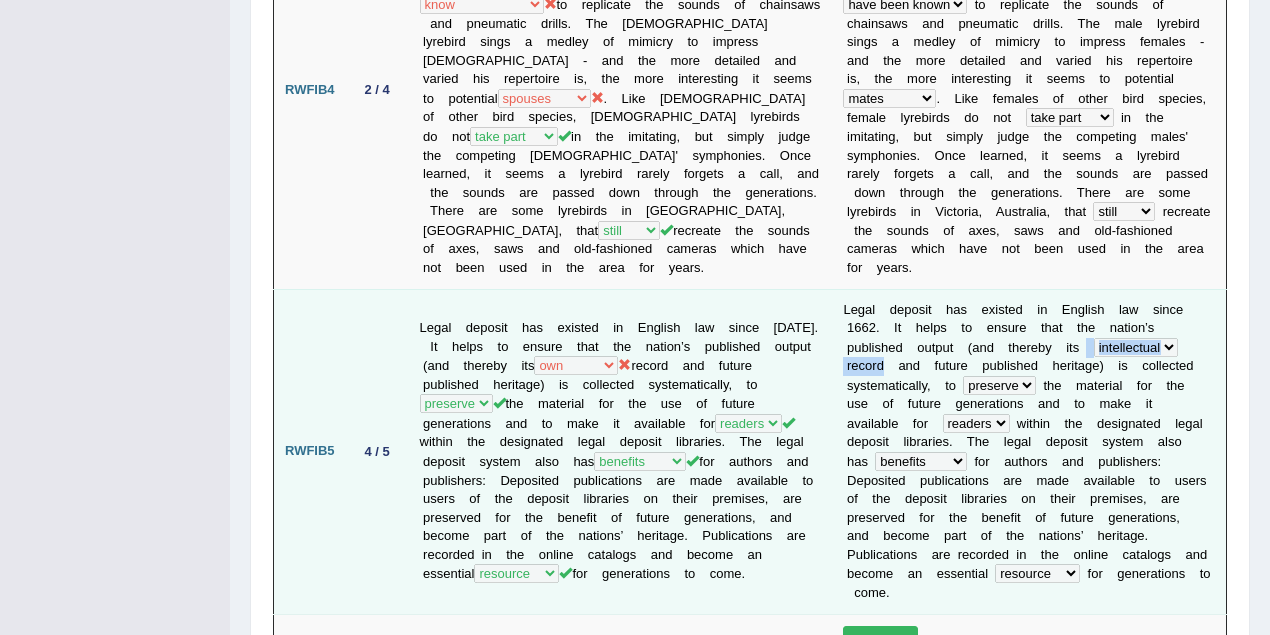 drag, startPoint x: 1015, startPoint y: 301, endPoint x: 1142, endPoint y: 307, distance: 127.141655 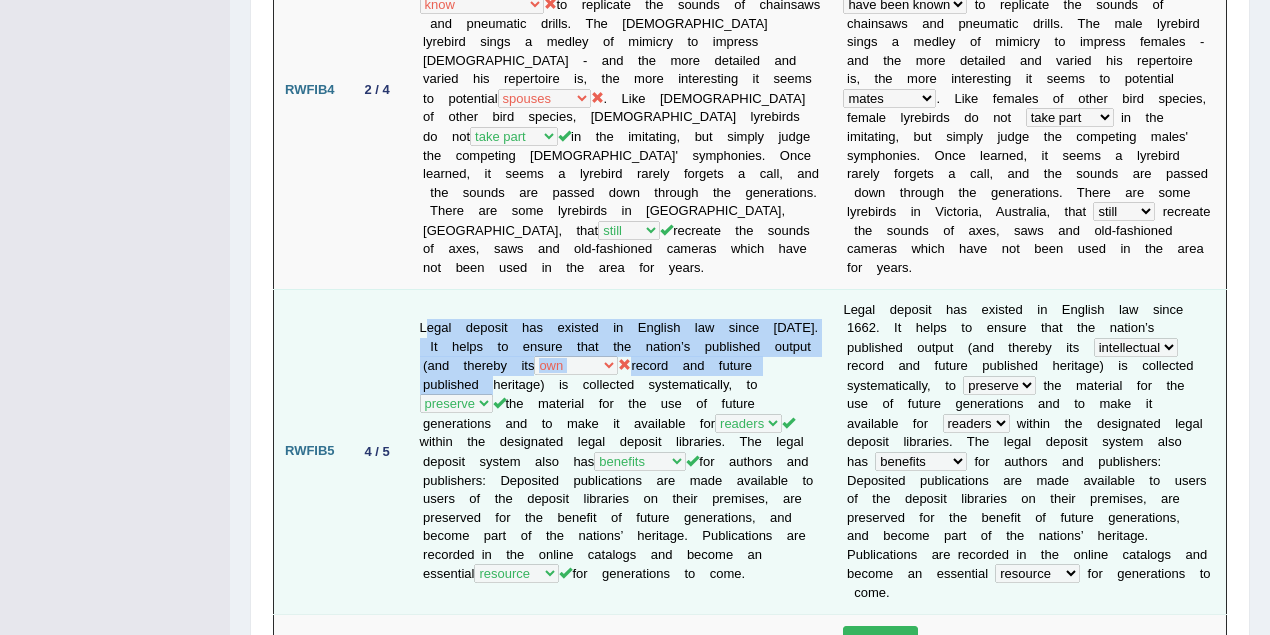 drag, startPoint x: 532, startPoint y: 319, endPoint x: 426, endPoint y: 274, distance: 115.15642 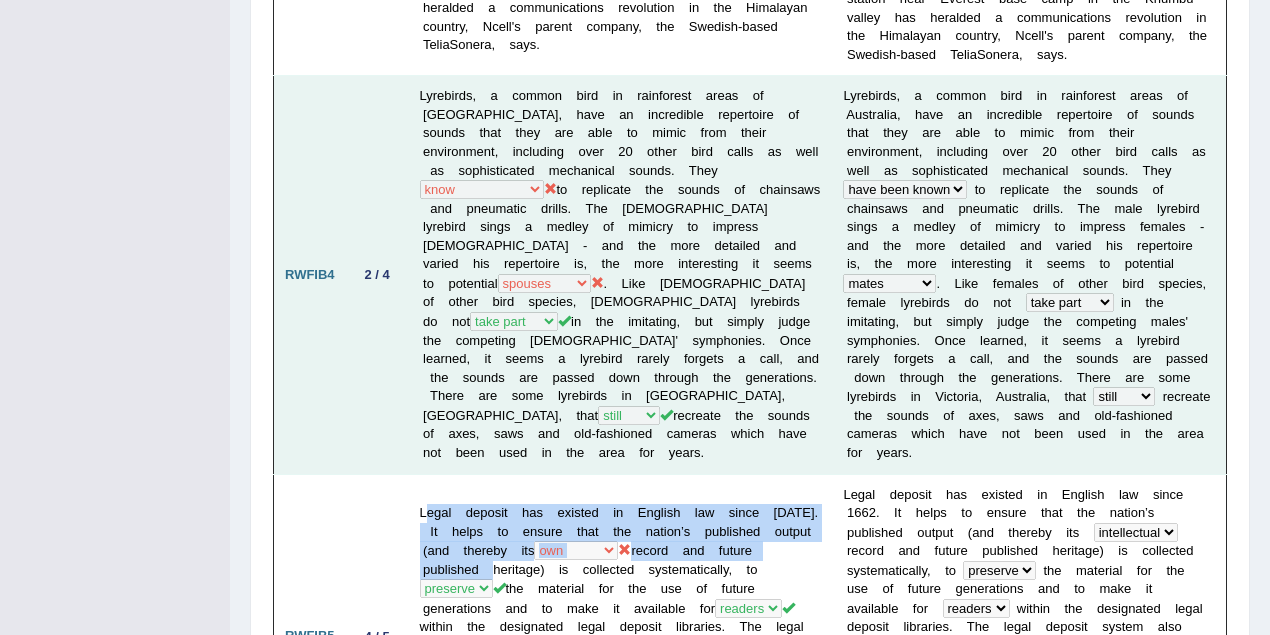 scroll, scrollTop: 1675, scrollLeft: 0, axis: vertical 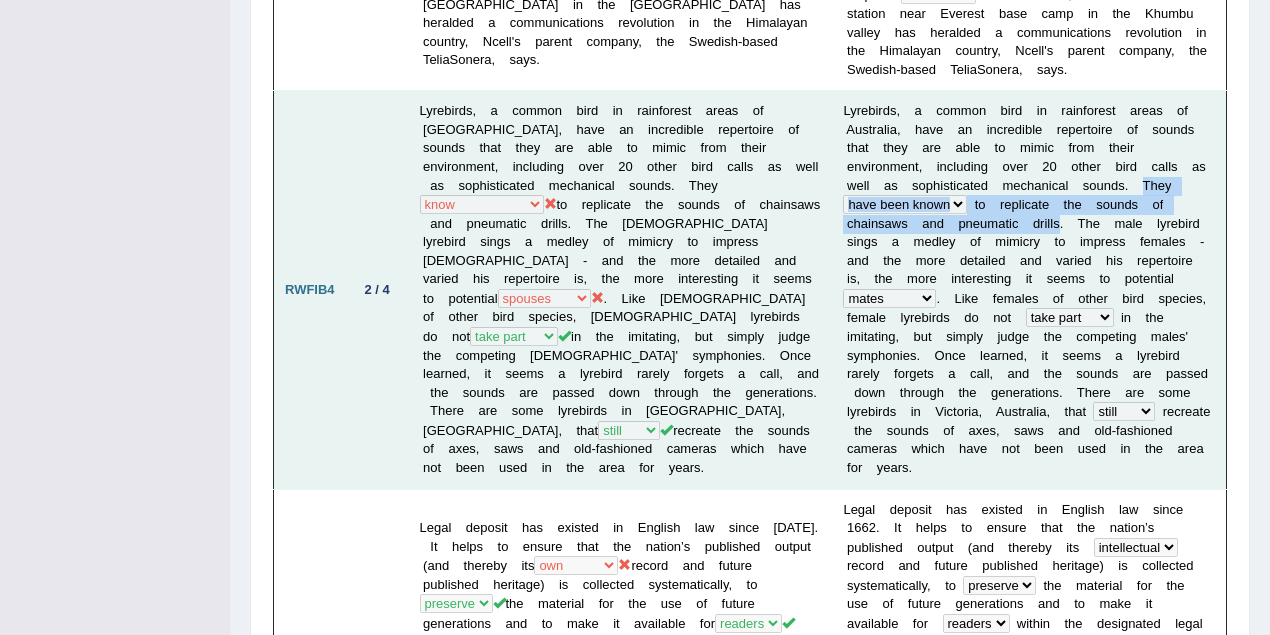 drag, startPoint x: 1065, startPoint y: 165, endPoint x: 1046, endPoint y: 198, distance: 38.078865 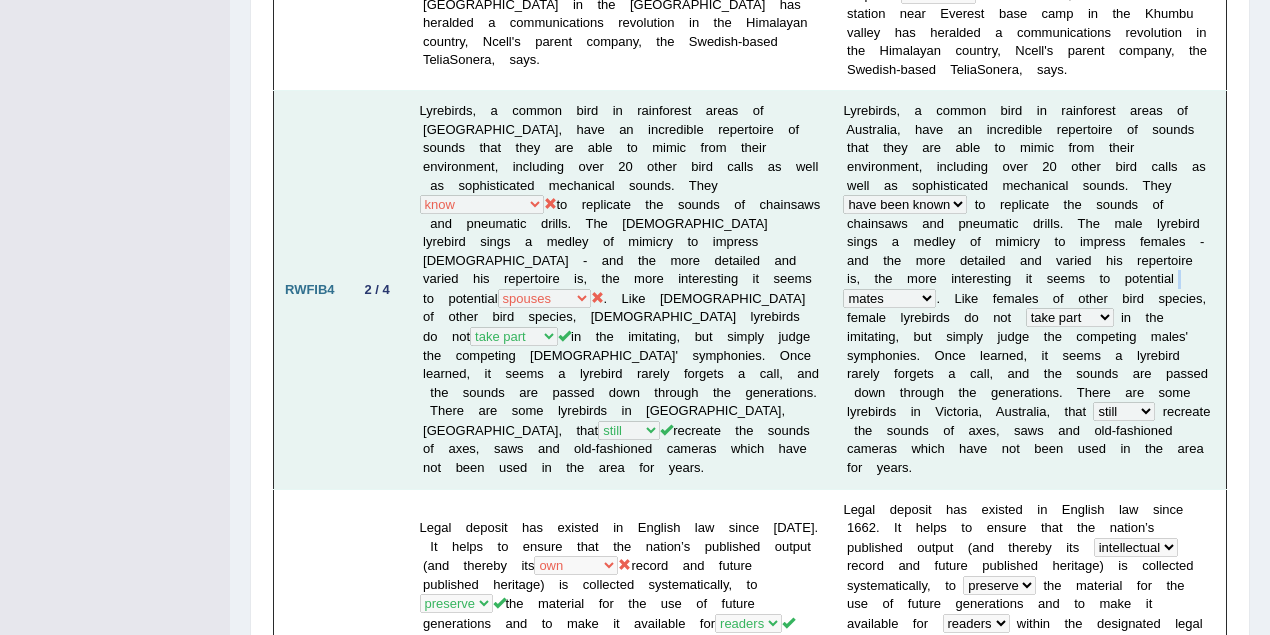 drag, startPoint x: 1136, startPoint y: 266, endPoint x: 1110, endPoint y: 204, distance: 67.23094 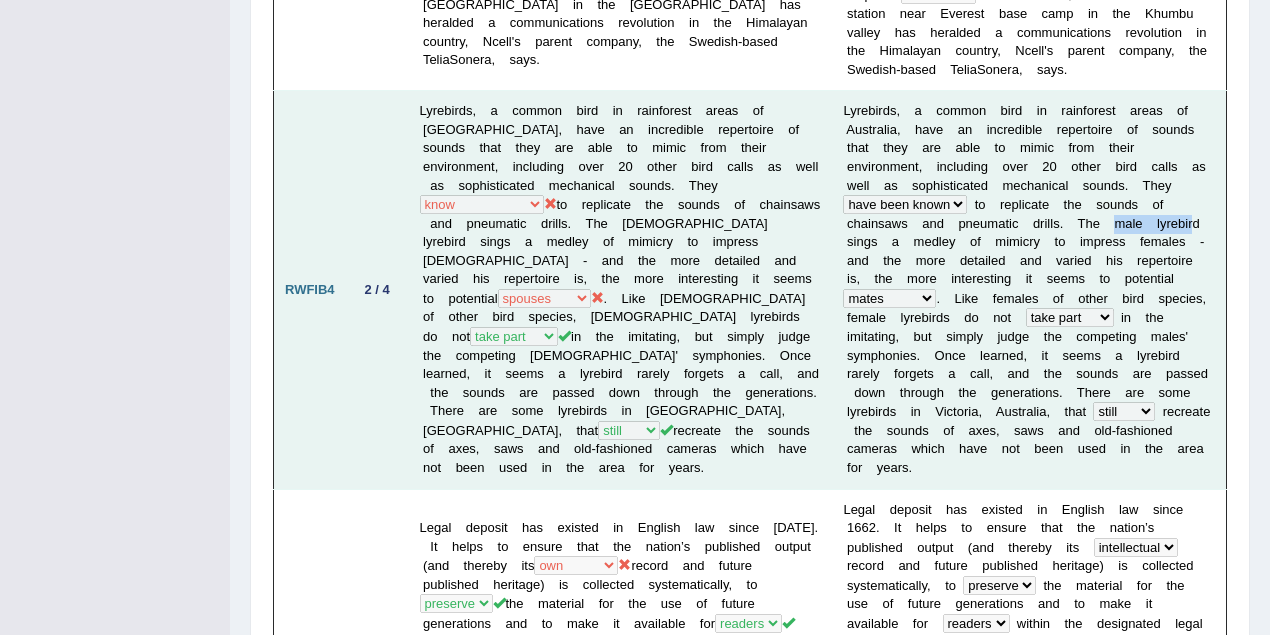 drag, startPoint x: 1102, startPoint y: 202, endPoint x: 1177, endPoint y: 204, distance: 75.026665 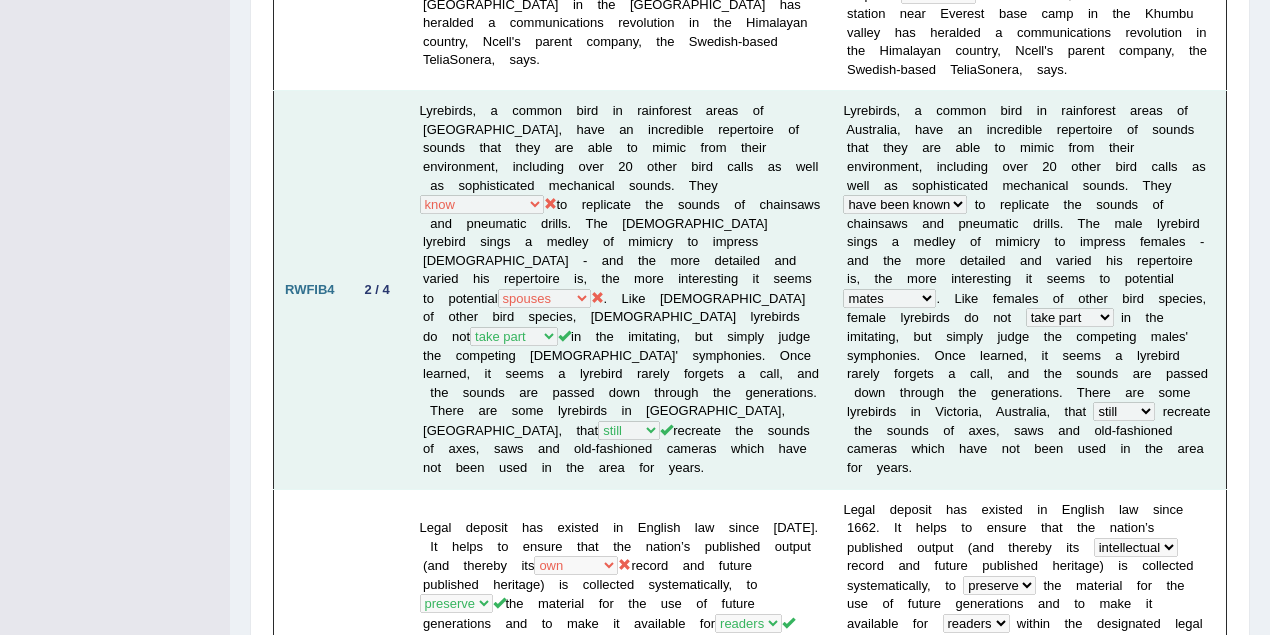 click at bounding box center (1154, 298) 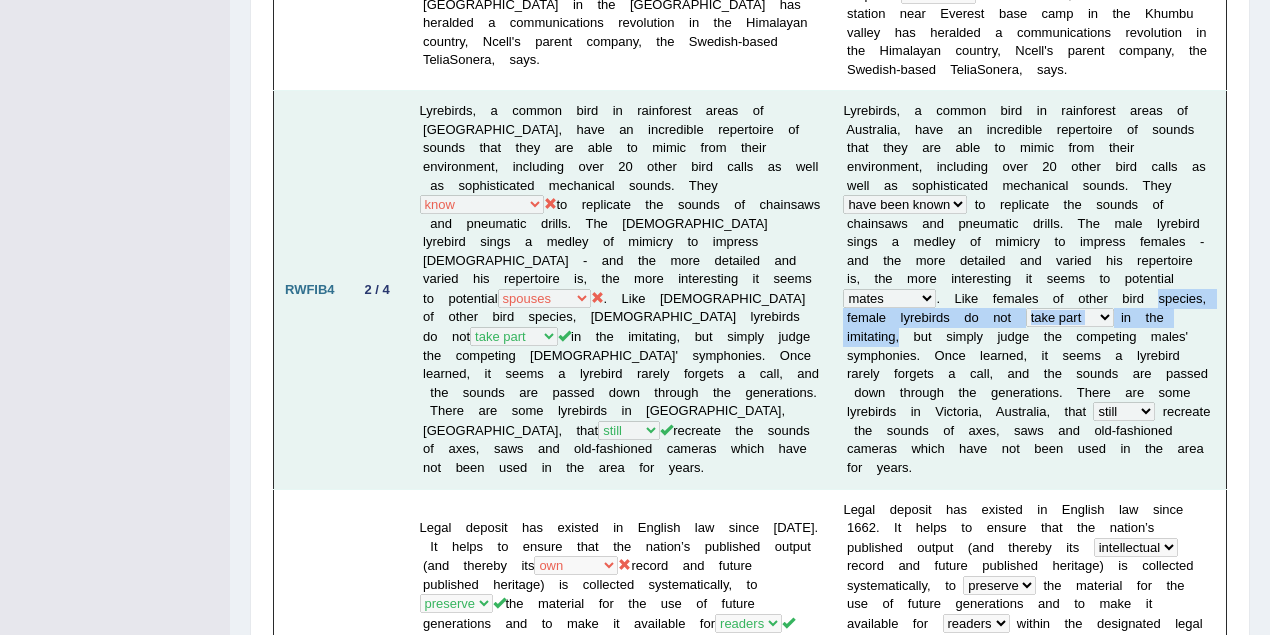 drag, startPoint x: 1142, startPoint y: 272, endPoint x: 1131, endPoint y: 372, distance: 100.60318 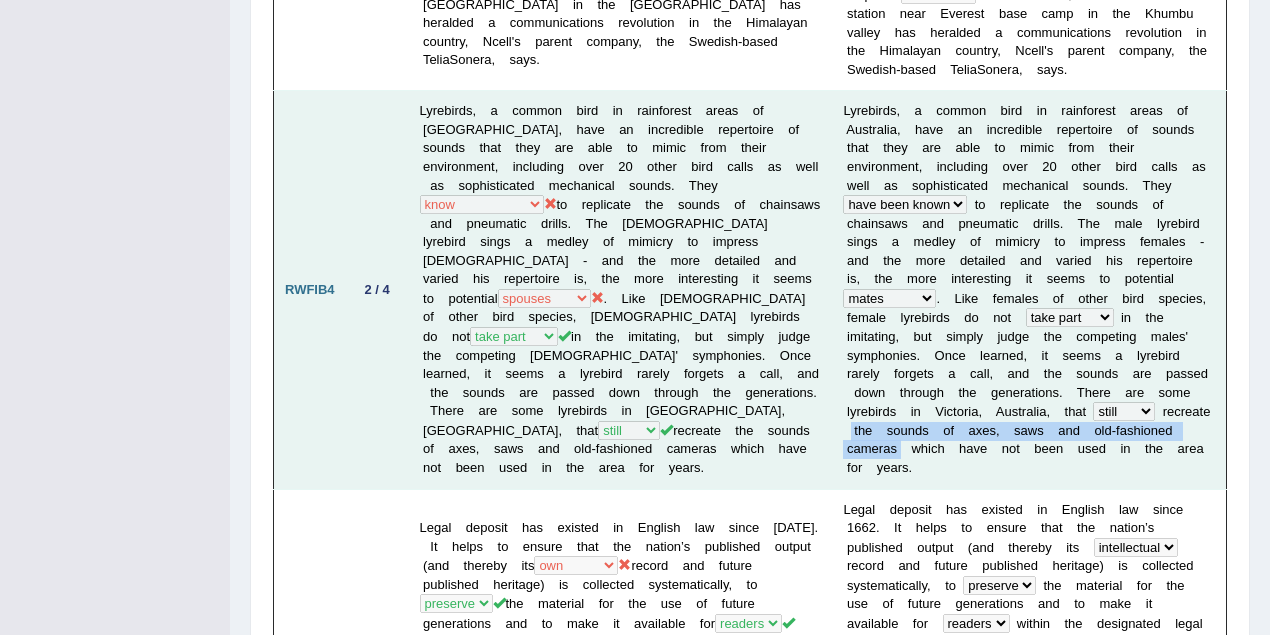 drag, startPoint x: 1054, startPoint y: 396, endPoint x: 1036, endPoint y: 393, distance: 18.248287 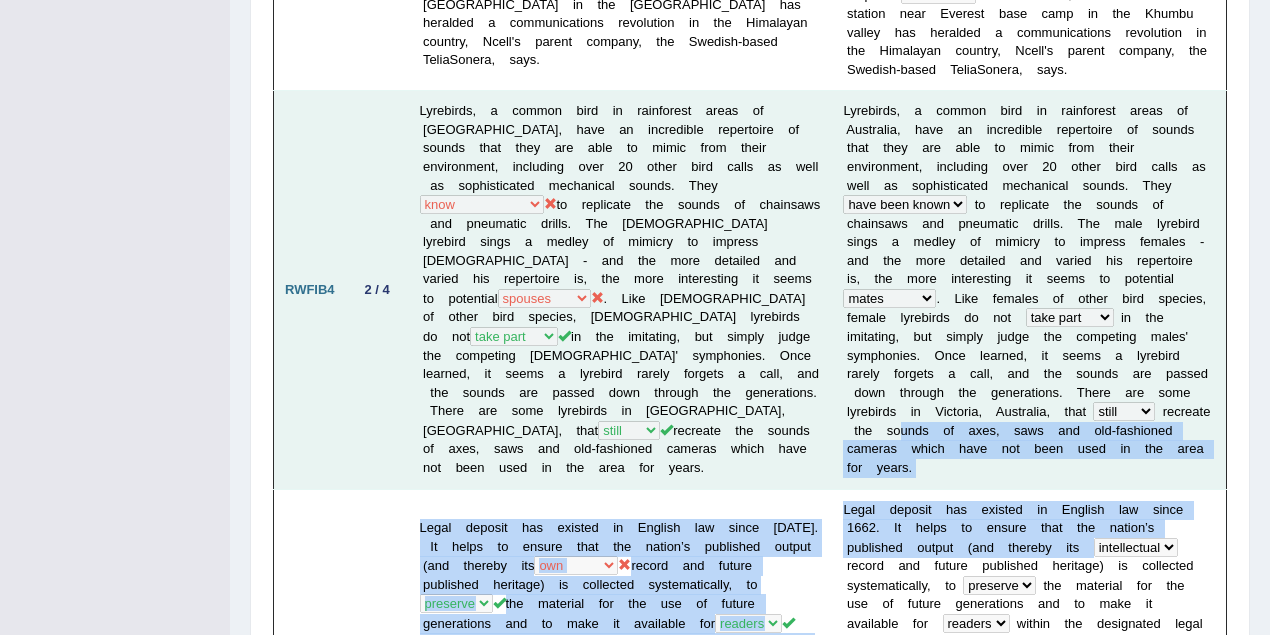 drag, startPoint x: 1106, startPoint y: 417, endPoint x: 978, endPoint y: 300, distance: 173.41568 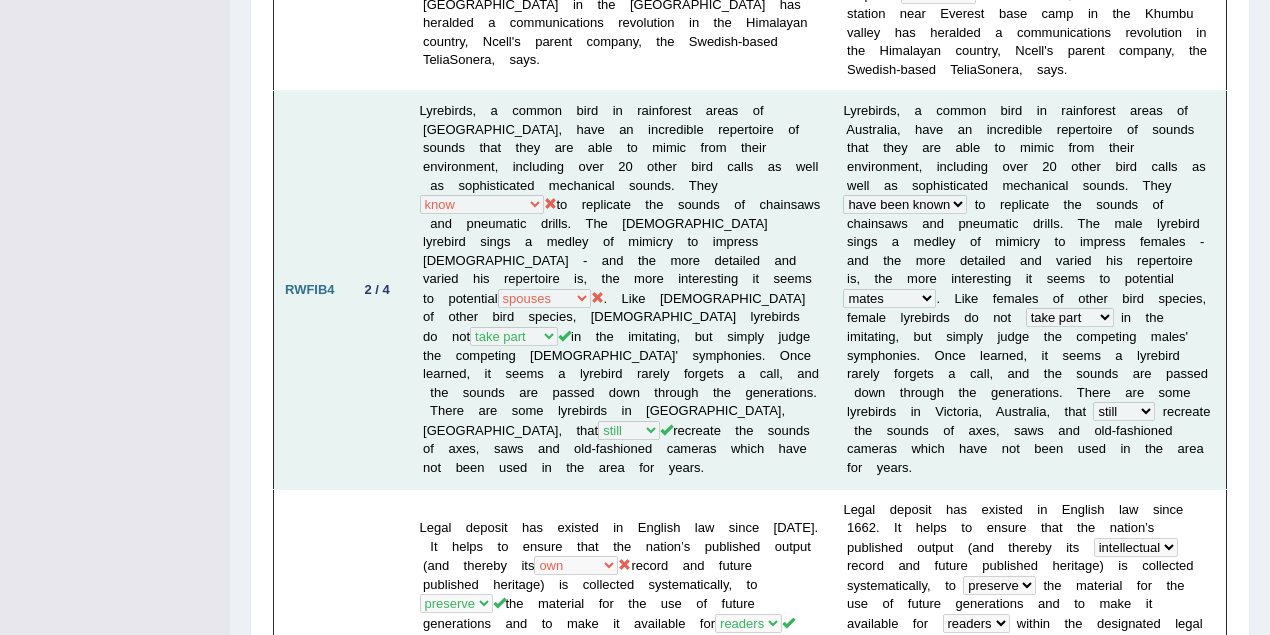 drag, startPoint x: 1200, startPoint y: 278, endPoint x: 1063, endPoint y: 218, distance: 149.5627 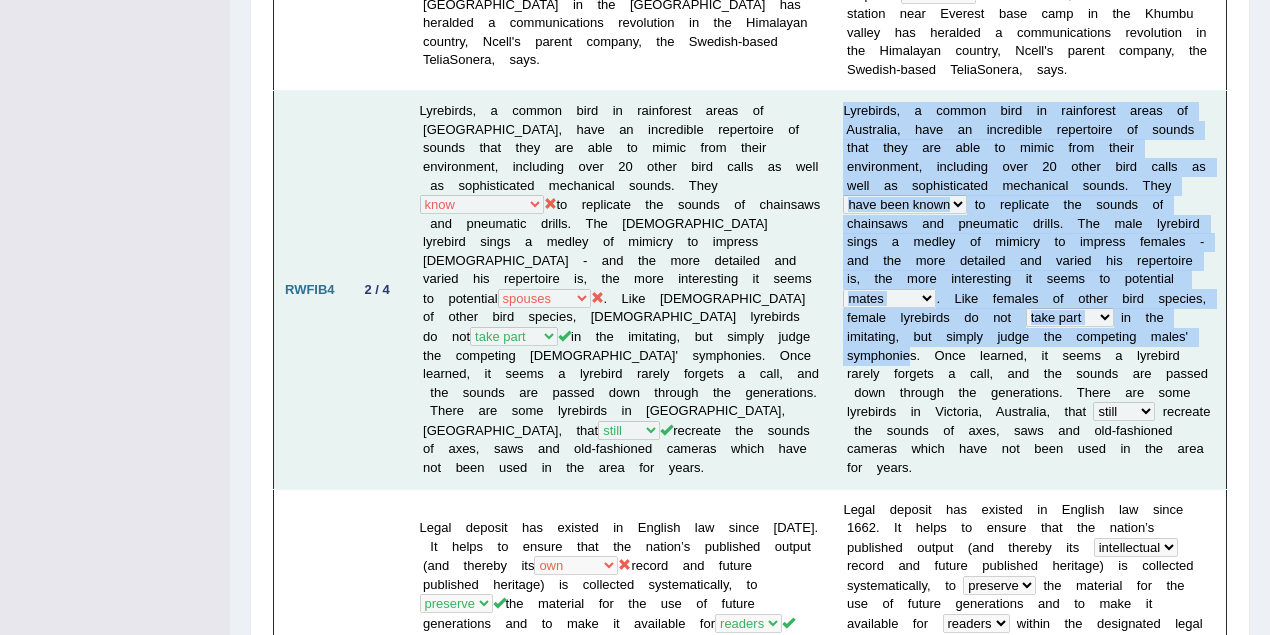 drag, startPoint x: 820, startPoint y: 80, endPoint x: 1192, endPoint y: 306, distance: 435.27002 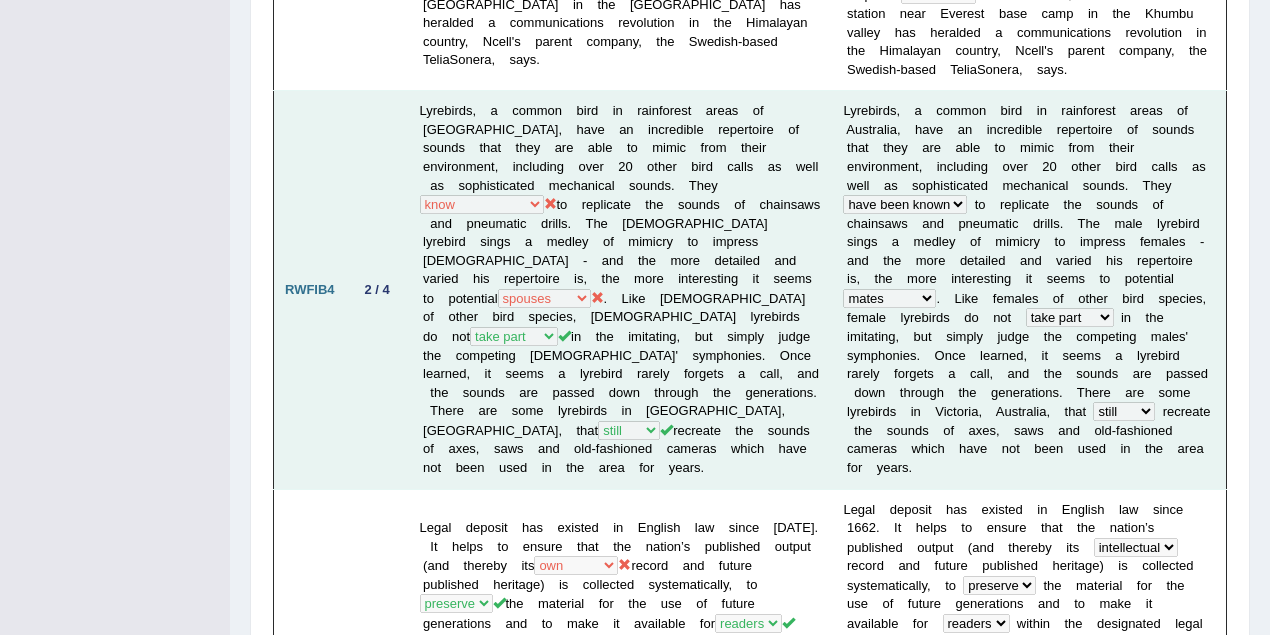 click on "L y r e b i r d s ,       a       c o m m o n       b i r d       i n       r a i n f o r e s t       a r e a s       o f       A u s t r a l i a ,       h a v e       a n       i n c r e d i b l e       r e p e r t o i r e       o f       s o u n d s       t h a t       t h e y       a r e       a b l e       t o       m i m i c       f r o m       t h e i r       e n v i r o n m e n t ,       i n c l u d i n g       o v e r       2 0       o t h e r       b i r d       c a l l s       a s       w e l l       a s       s o p h i s t i c a t e d       m e c h a n i c a l       s o u n d s .       T h e y    have been known are being known know are knowing    t o       r e p l i c a t e       t h e       s o u n d s       o f       c h a i n s a w s       a n d       p n e u m a t i c       d r i l l s .       T h e       m a l e       l y r e b i r d       s i n g s       a       m e d l e y       o f    m" at bounding box center (1029, 290) 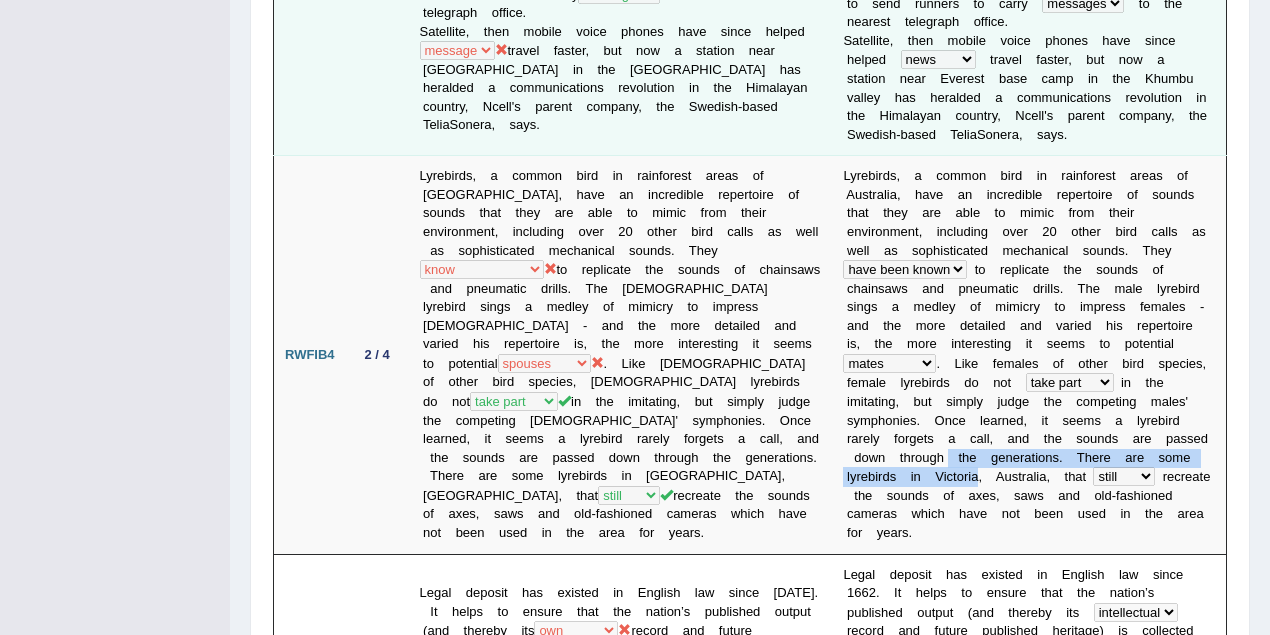 scroll, scrollTop: 1675, scrollLeft: 0, axis: vertical 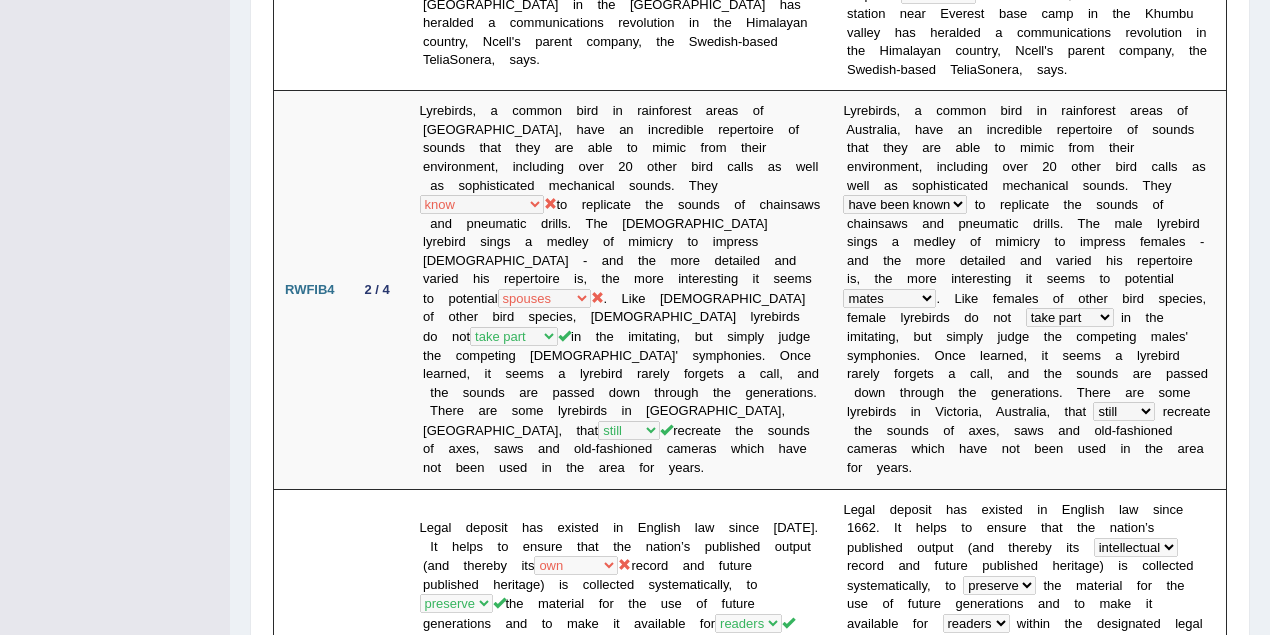 click on "Home
History
Answer Key
Answer Key for  PEW1   » Reading
Scores
Speaking
Writing
[GEOGRAPHIC_DATA]
Listening
Title Question Audio Your Answer Transcript/Question Image RA1 [Not answered ] RA2 [Not answered ] RA3 [Not answered ] RA4 [Not answered ] RA5 [Not answered ] RA6 [Not answered ] RS1 [Not answered ] RS2 [Not answered ] RS3 [Not answered ] RS4 [Not answered ] RS5 [Not answered ] RS6 [Not answered ] RS7 [Not answered ] RS8 [Not answered ] RS9 [Not answered ] RS10 [Not answered ] DI1 [Not answered ] DI2 [Not answered ] DI3 [Not answered ] RL1 [Not answered ] ASQ1 [Not answered ] ASQ2 [Not answered ] ASQ3 [Not answered ] ASQ4 [Not answered ] ASQ5 [Not answered ]
Summarize written text1   [ Not answered ] Summarize written text2   [ Not answered ]" at bounding box center [750, 727] 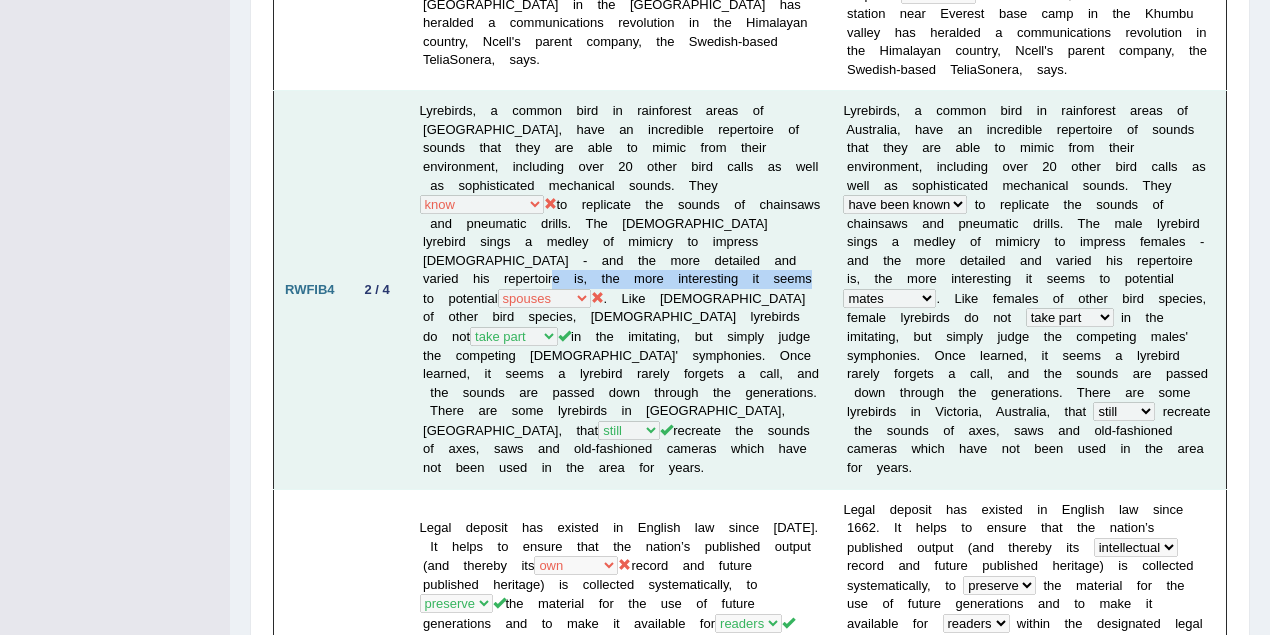 click on "Lyrebirds,    a    common    bird    in    rainforest    areas    of    [GEOGRAPHIC_DATA],    have    an    incredible    repertoire    of    sounds    that    they    are    able    to    mimic    from    their    environment,    including    over    20    other    bird    calls    as    well    as    sophisticated    mechanical    sounds.    They   have been known are being known know are knowing   to    replicate    the    sounds    of    chainsaws    and    pneumatic    drills.    The    [DEMOGRAPHIC_DATA]    lyrebird    sings    a    medley    of    mimicry    to    impress    [DEMOGRAPHIC_DATA]    -    and    the    more    detailed    and    varied    his    repertoire    is,    the    more    interesting    it    seems    to    potential     companions spouses mates pairs .    Like    [DEMOGRAPHIC_DATA]    of    other    bird    species,    [DEMOGRAPHIC_DATA]    lyrebirds    do    not" at bounding box center [621, 290] 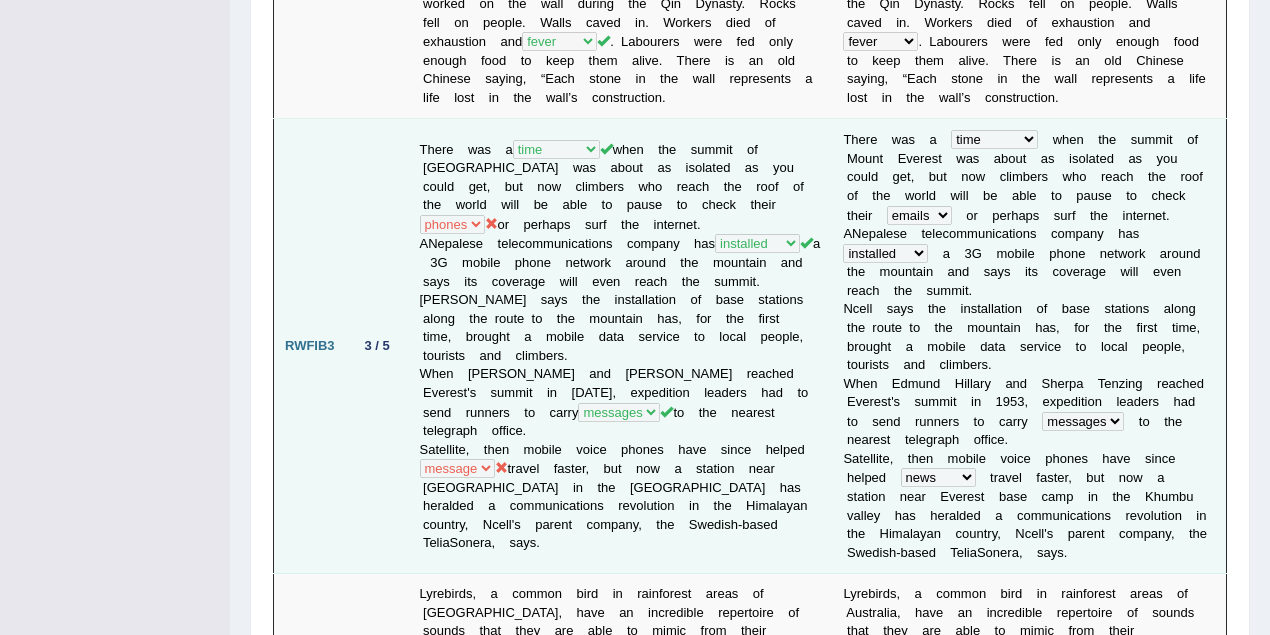 scroll, scrollTop: 1142, scrollLeft: 0, axis: vertical 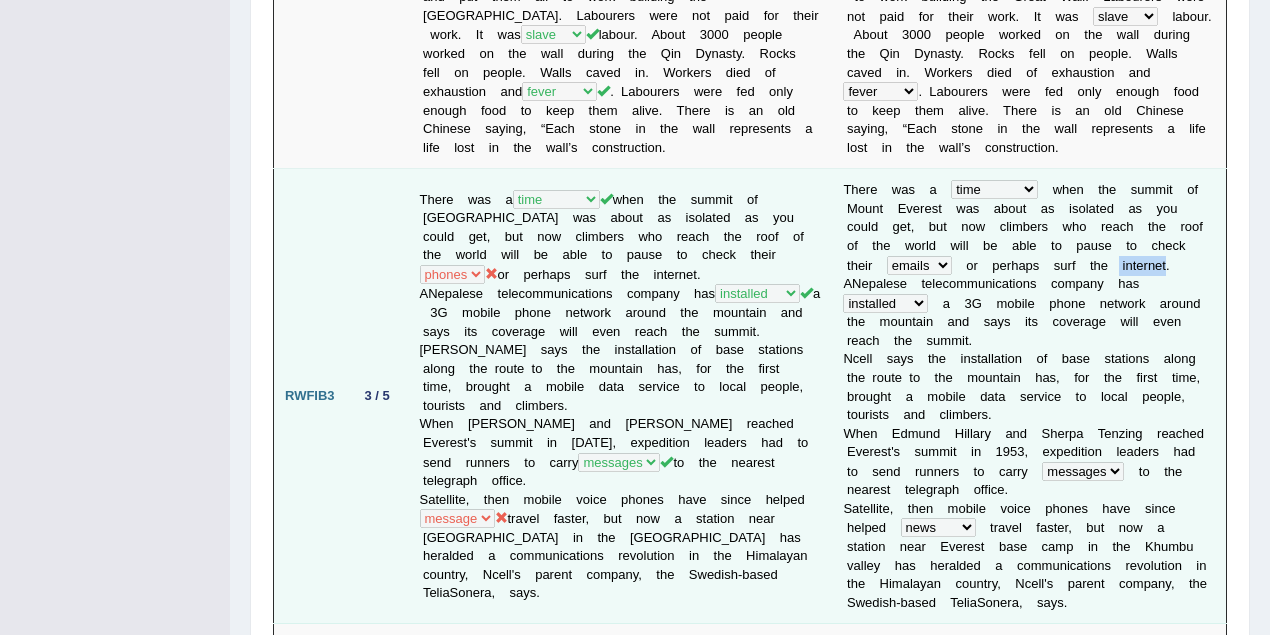 drag, startPoint x: 1107, startPoint y: 252, endPoint x: 1057, endPoint y: 246, distance: 50.358715 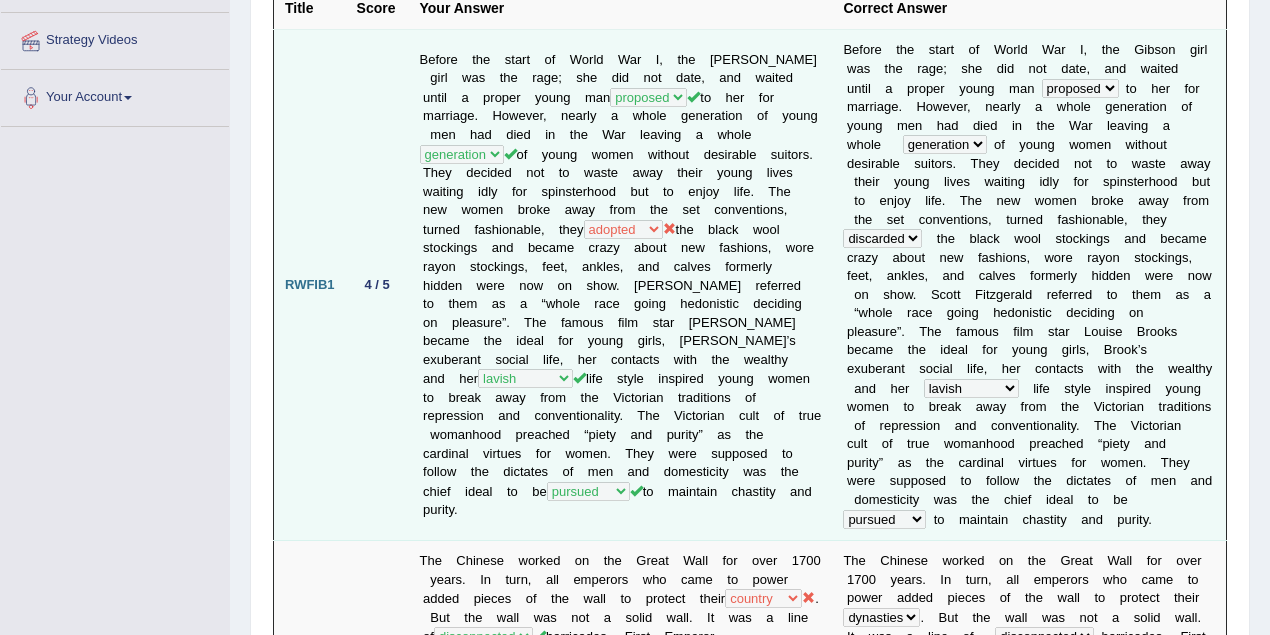 scroll, scrollTop: 408, scrollLeft: 0, axis: vertical 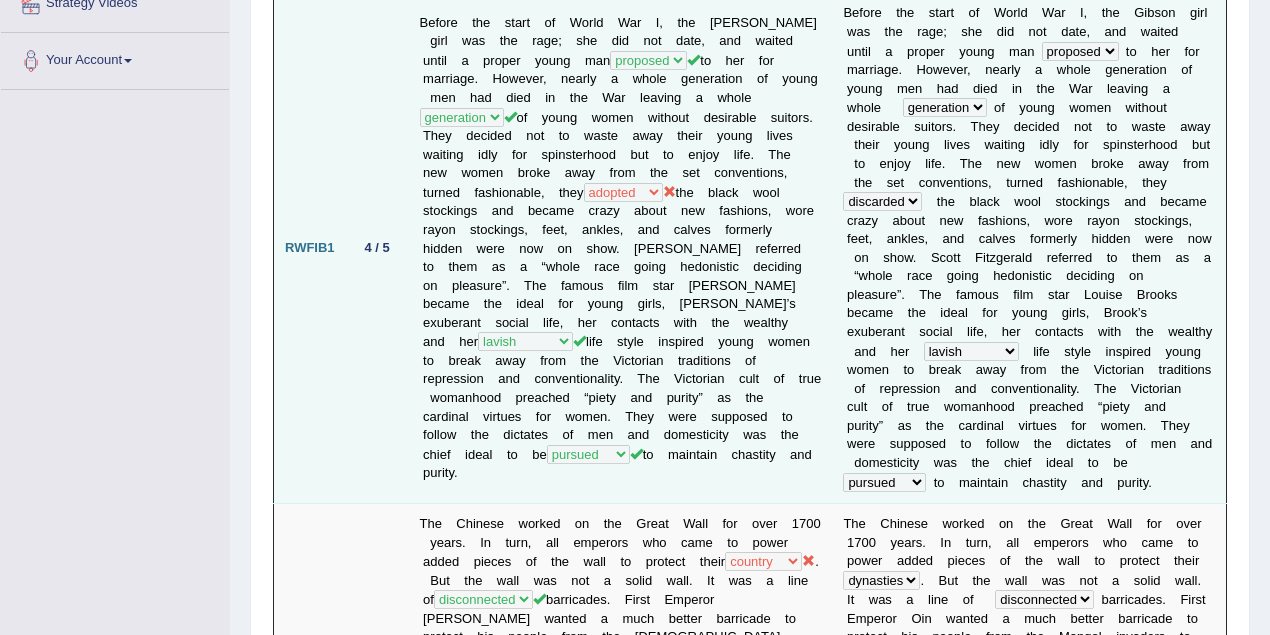 click on "B e f o r e       t h e       s t a r t       o f       W o r l d       W a r       I ,       t h e       G [PERSON_NAME]      g i r l       w a s       t h e       r a g e ;       s h e       d i d       n o t       d a t e ,       a n d       w a i t e d       u n t i l       a       p r o p e r       y o u n g       m a n    rejected denied proposed agreed    t o       h e r       f o r       m a r r i a g e .       H o w e v e r ,       n e a r l y       a       w h o l e       g e n e r a t i o n       o f       y o u n g       m e n       h a d       d i e d       i n       t h e       W a r       l e a v i n g       a       w h o l e          generation lot society creation    o f       y o u n g       w o m e n       w i t h o u t       d e s i r a b l e       s u i t o r s .       T h e y       d e c i d e d       n o t       t o       w a s t e       a w a y       t h e i r       y o u n" at bounding box center (1029, 248) 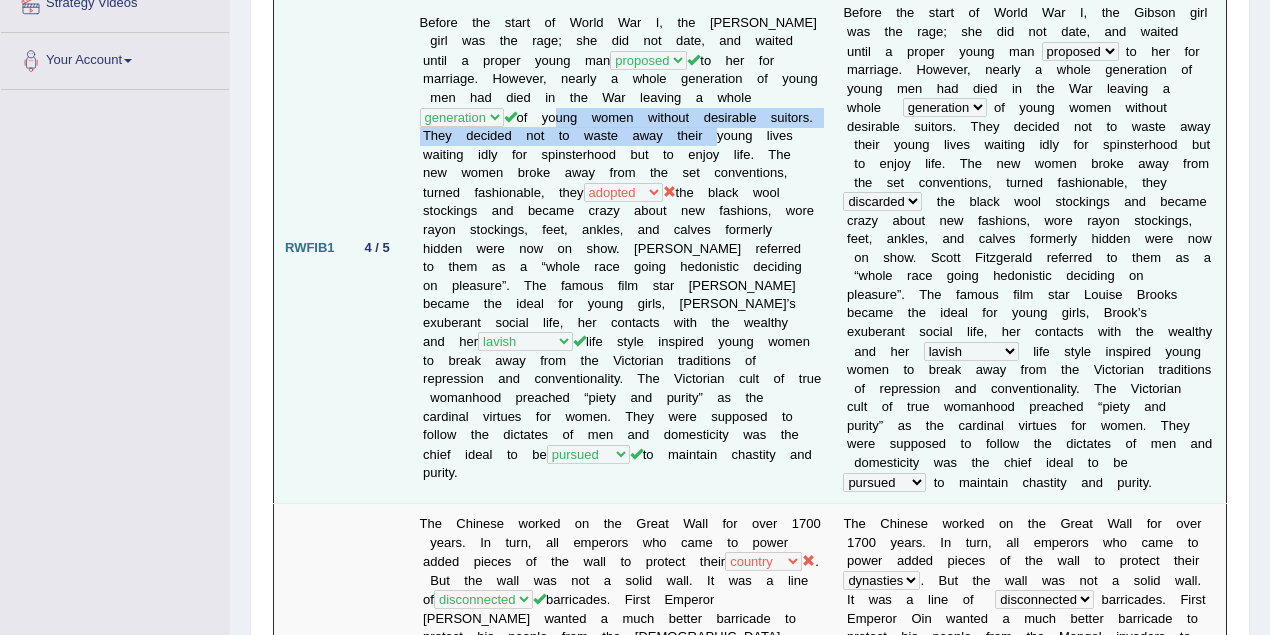 drag, startPoint x: 561, startPoint y: 98, endPoint x: 786, endPoint y: 130, distance: 227.26416 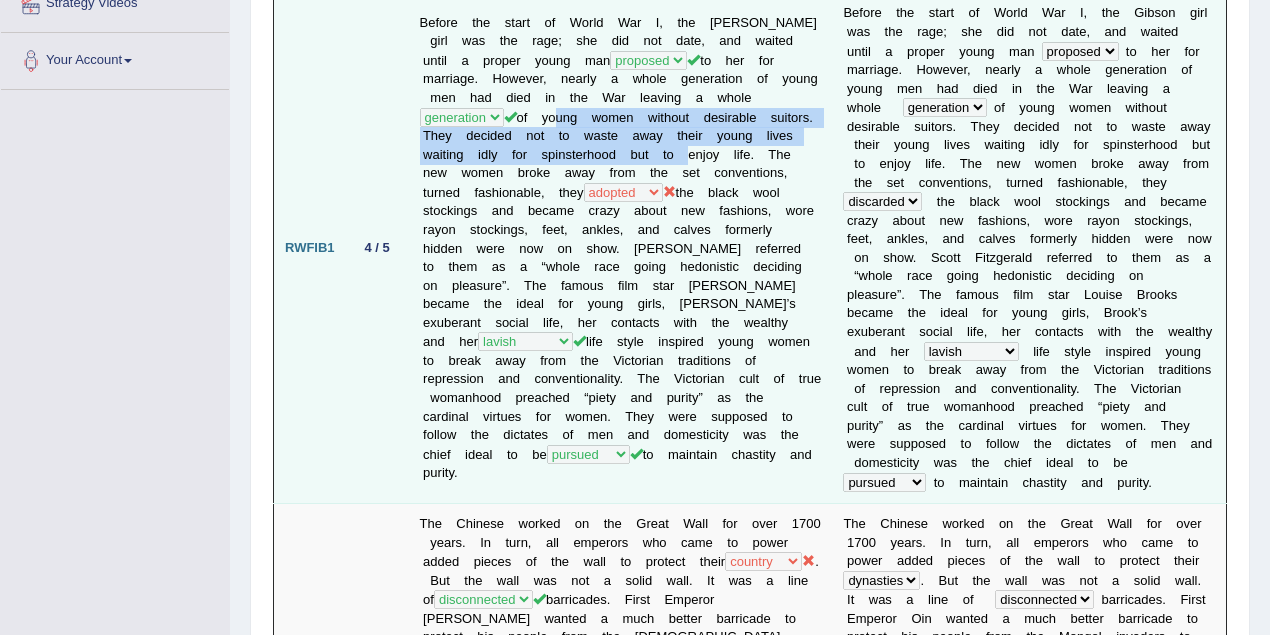 click on "Before    the    start    of    World    War    I,    the    [PERSON_NAME]    girl    was    the    rage;    she    did    not    date,    and    waited    until    a    proper    young    man   rejected denied proposed agreed   to    her    for    marriage.    However,    nearly    a    whole    generation    of    young    men    had    died    in    the    War    leaving    a    whole       generation lot society creation   of    young    women    without    desirable    suitors.    They    decided    not    to    waste    away    their    young    lives    waiting    idly    for    spinsterhood    but    to    enjoy    life.    The    new    women    broke    away    from    the    set    conventions,    turned    fashionable,    they     adopted discarded brought forth created conservative superficial ignored [PERSON_NAME] pursued traced shunned glamorous" at bounding box center (621, 248) 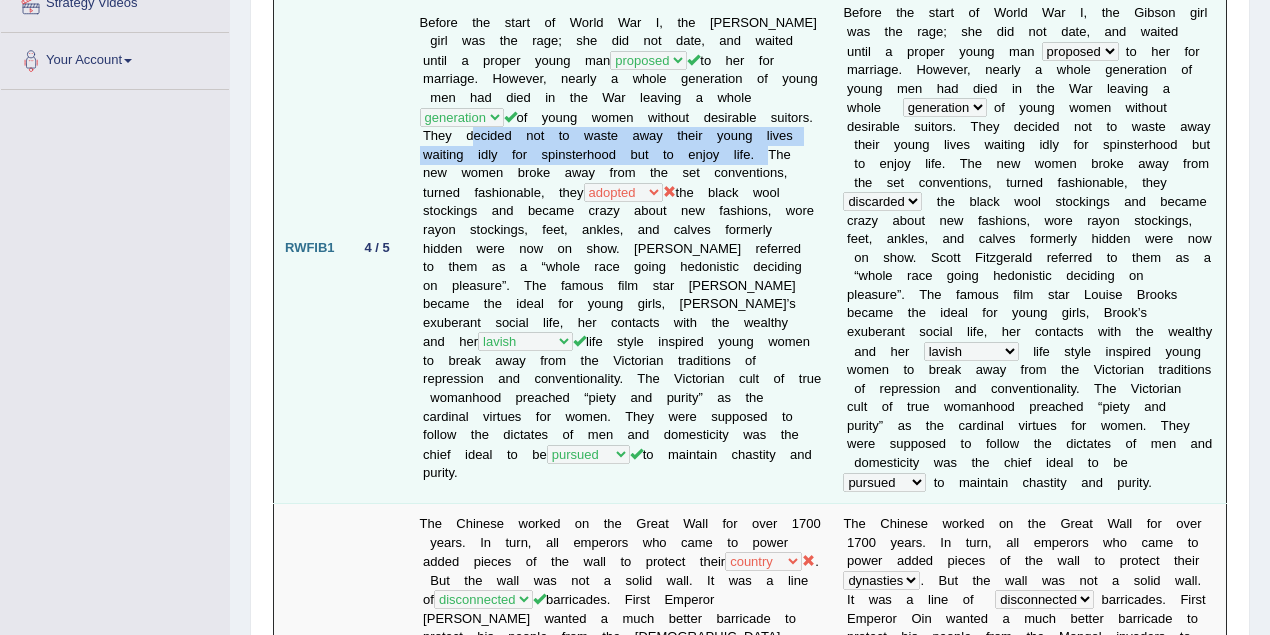 drag, startPoint x: 518, startPoint y: 123, endPoint x: 494, endPoint y: 154, distance: 39.20459 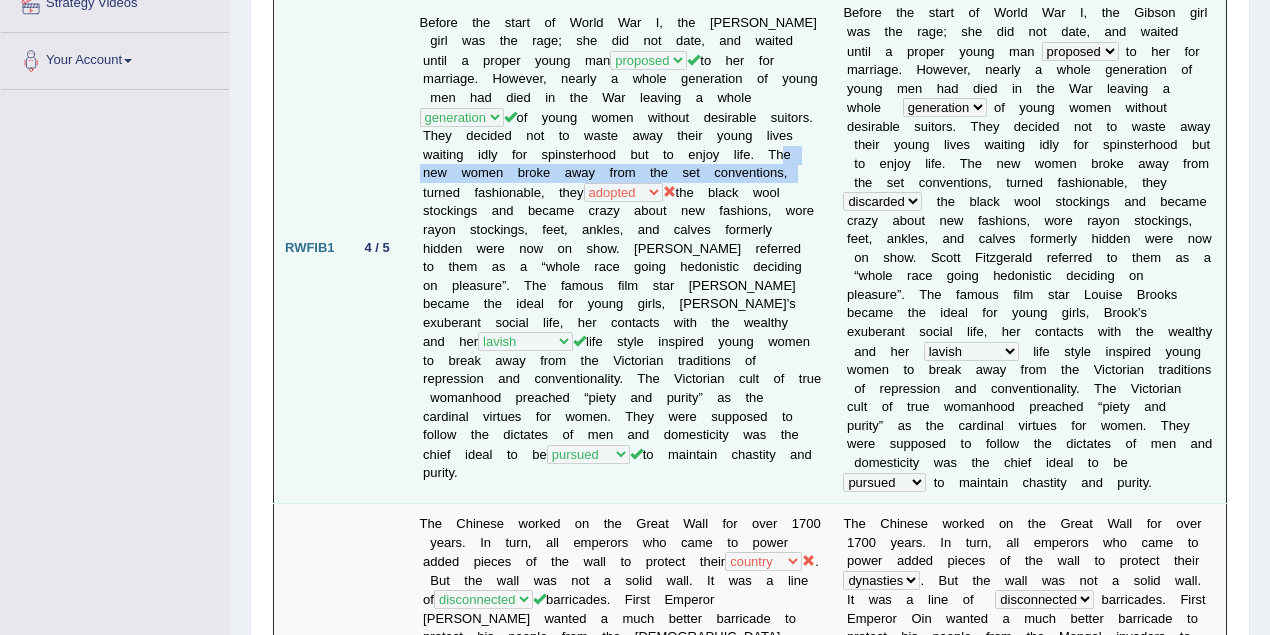 drag, startPoint x: 502, startPoint y: 159, endPoint x: 529, endPoint y: 176, distance: 31.906113 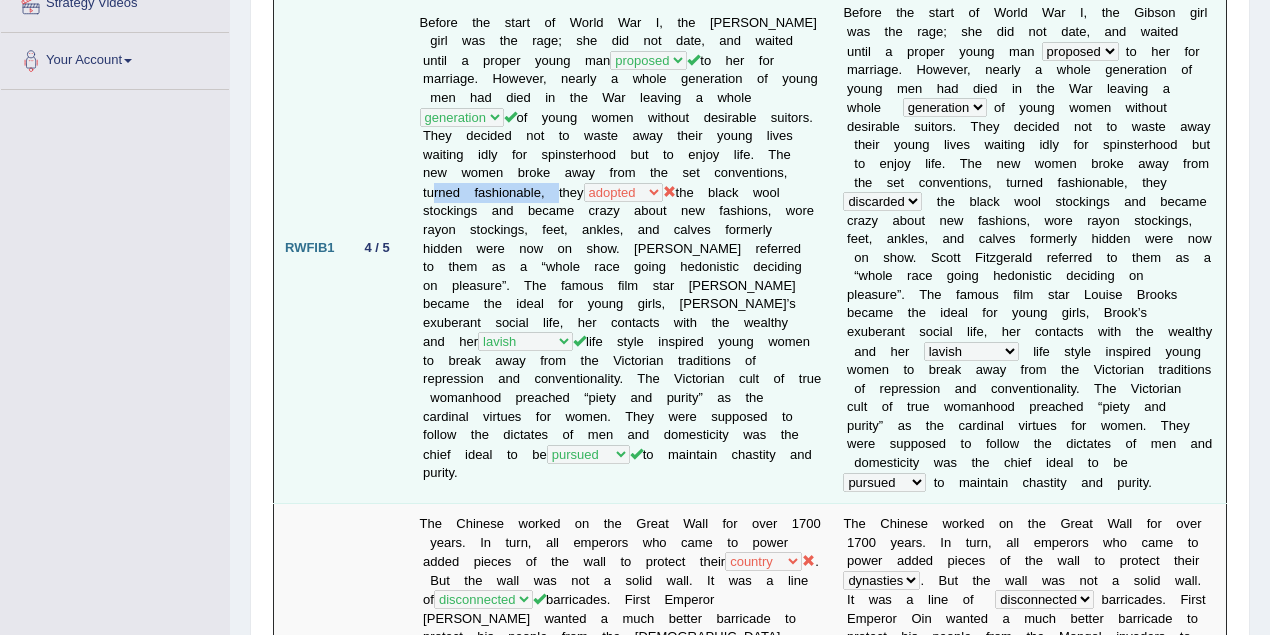 drag, startPoint x: 541, startPoint y: 173, endPoint x: 670, endPoint y: 171, distance: 129.0155 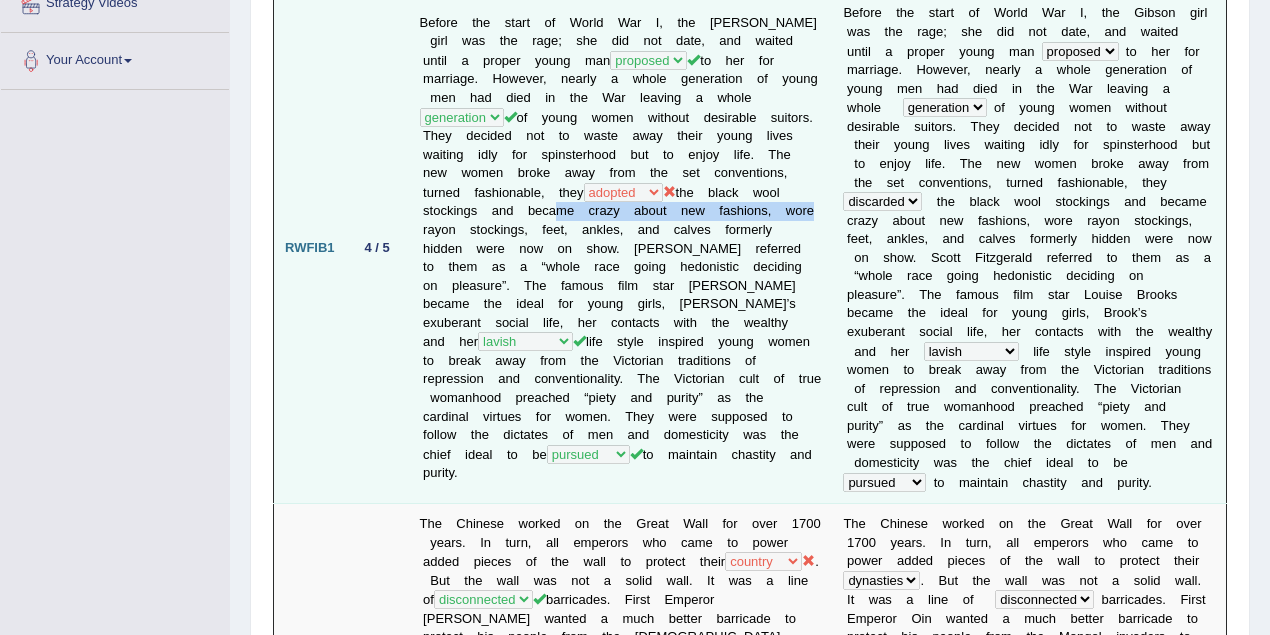 drag, startPoint x: 684, startPoint y: 194, endPoint x: 575, endPoint y: 217, distance: 111.40018 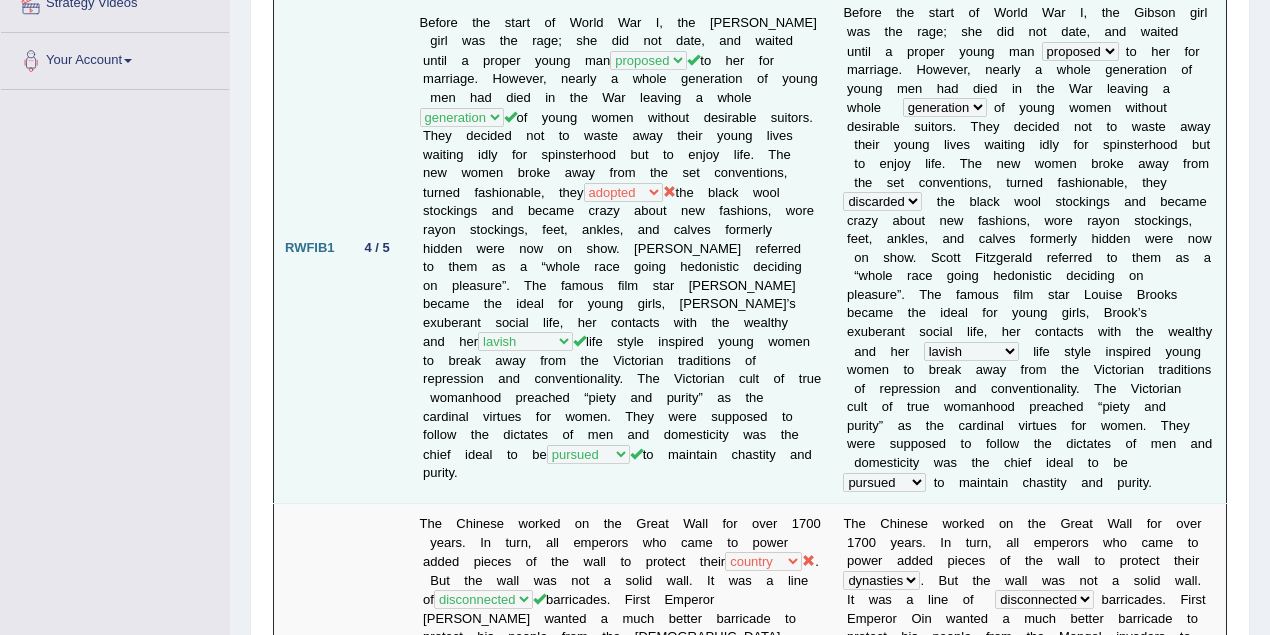 click on "Before    the    start    of    World    War    I,    the    [PERSON_NAME]    girl    was    the    rage;    she    did    not    date,    and    waited    until    a    proper    young    man   rejected denied proposed agreed   to    her    for    marriage.    However,    nearly    a    whole    generation    of    young    men    had    died    in    the    War    leaving    a    whole       generation lot society creation   of    young    women    without    desirable    suitors.    They    decided    not    to    waste    away    their    young    lives    waiting    idly    for    spinsterhood    but    to    enjoy    life.    The    new    women    broke    away    from    the    set    conventions,    turned    fashionable,    they     adopted discarded brought forth created conservative superficial ignored [PERSON_NAME] pursued traced shunned glamorous" at bounding box center (621, 248) 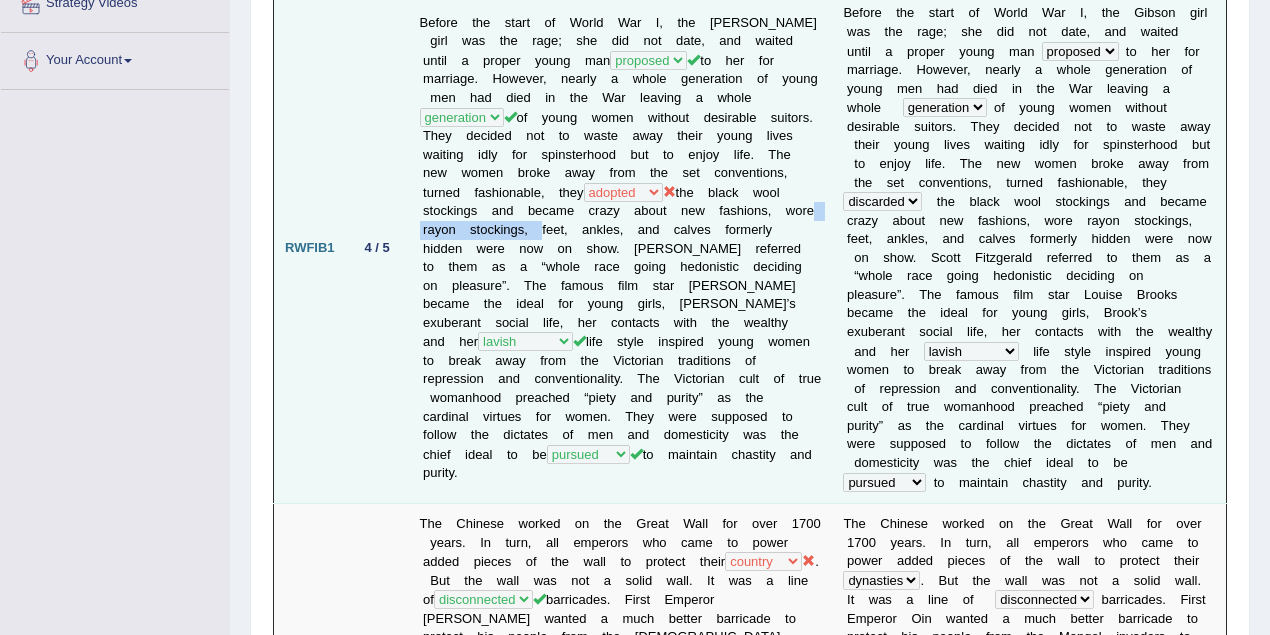 drag, startPoint x: 573, startPoint y: 214, endPoint x: 722, endPoint y: 213, distance: 149.00336 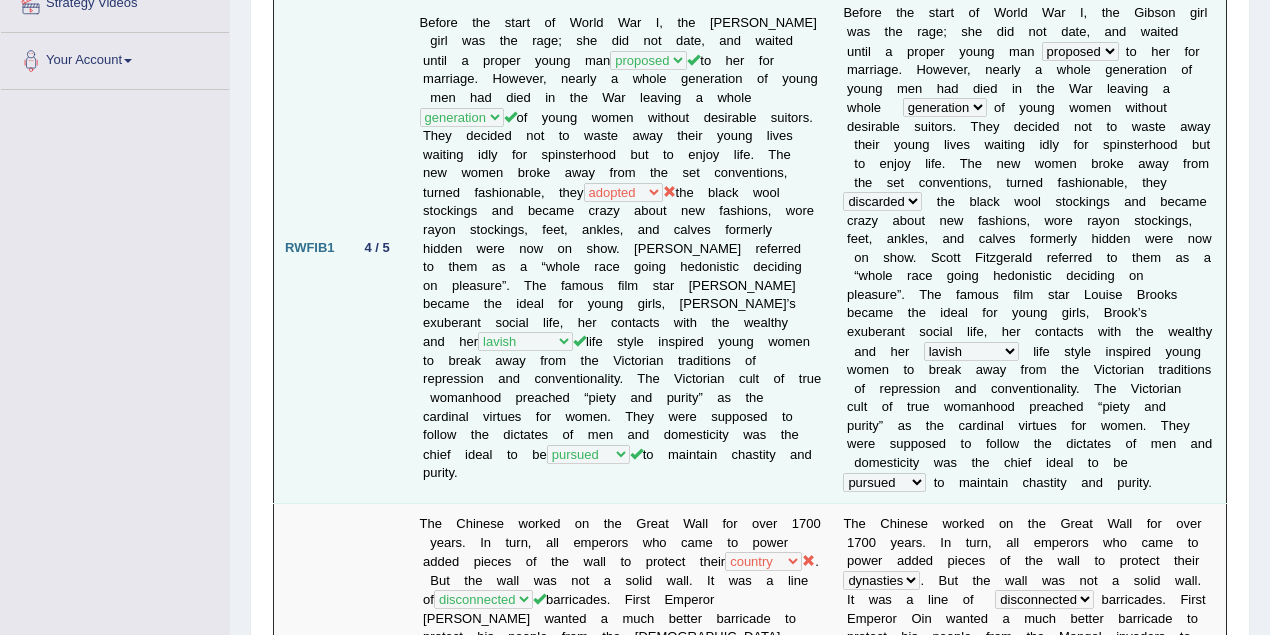 drag, startPoint x: 582, startPoint y: 340, endPoint x: 624, endPoint y: 214, distance: 132.81566 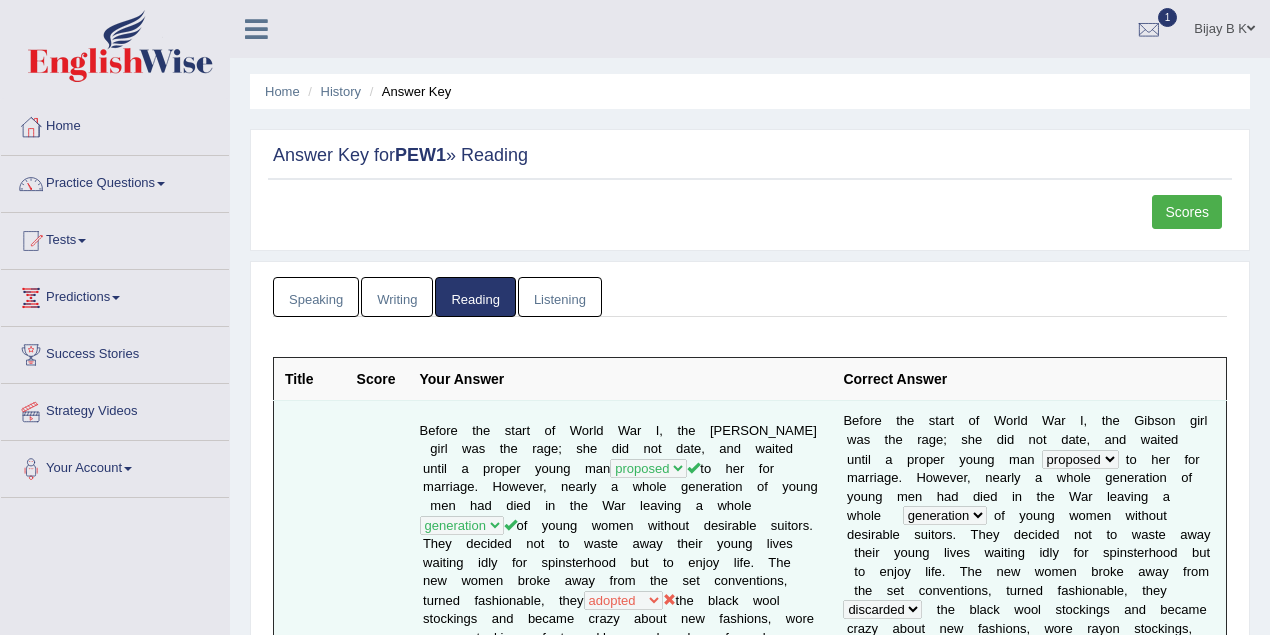 scroll, scrollTop: 0, scrollLeft: 0, axis: both 